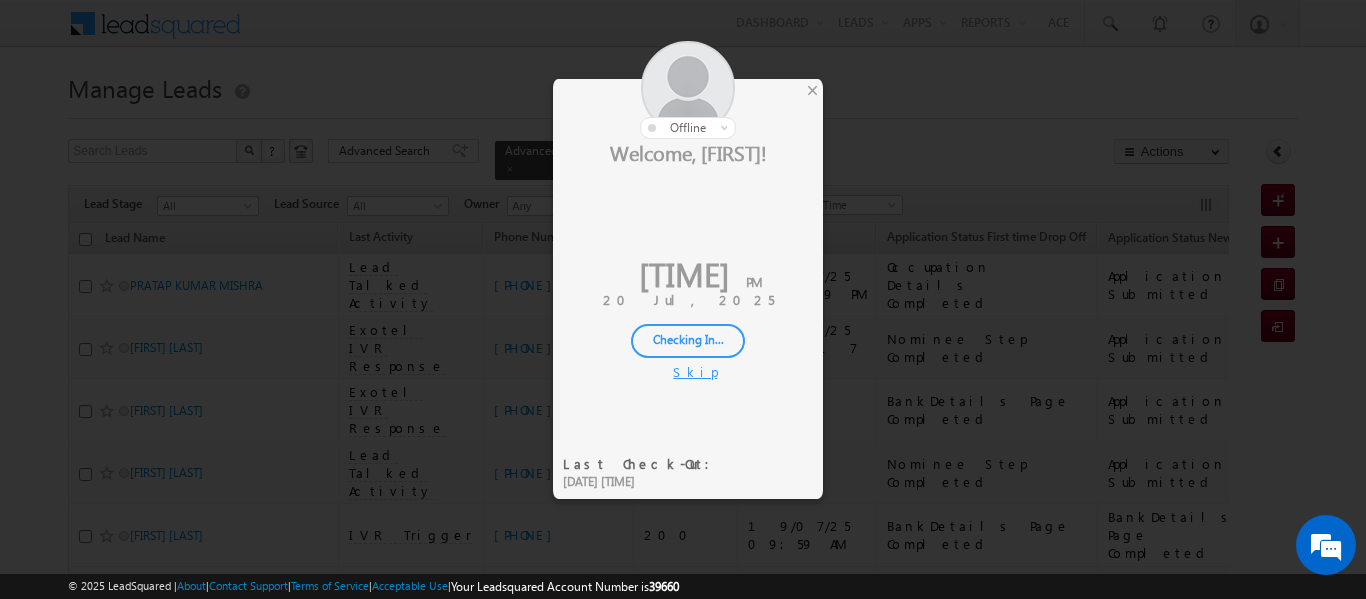 scroll, scrollTop: 0, scrollLeft: 0, axis: both 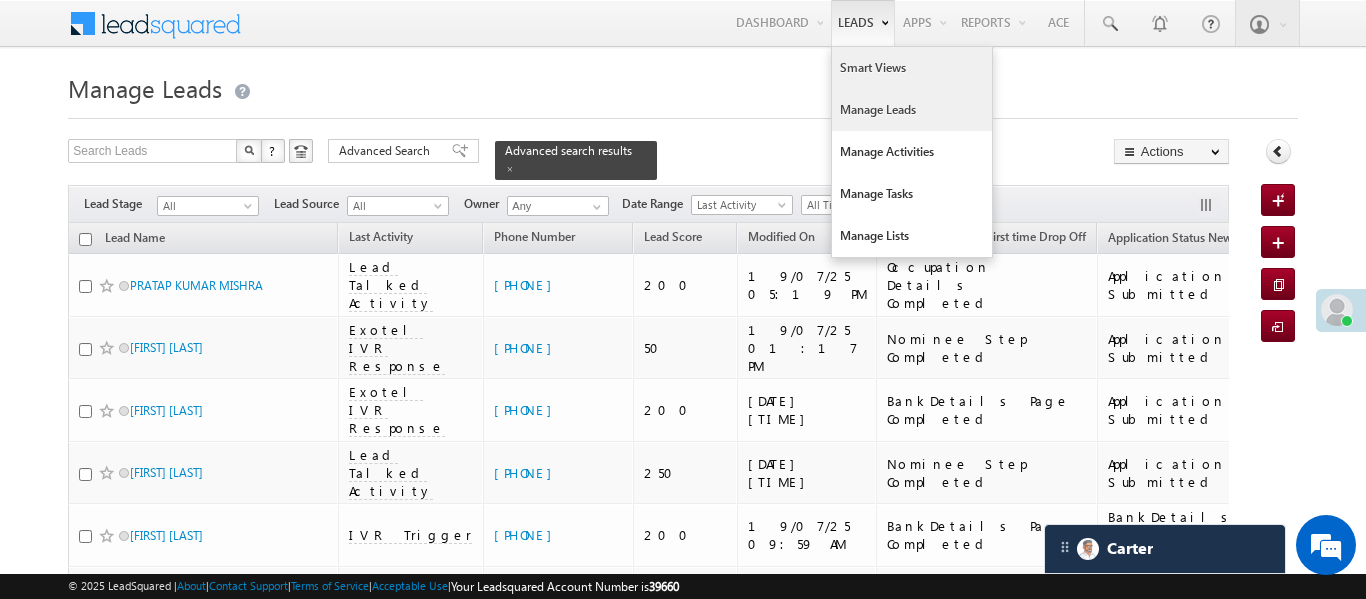 click on "Smart Views" at bounding box center (912, 68) 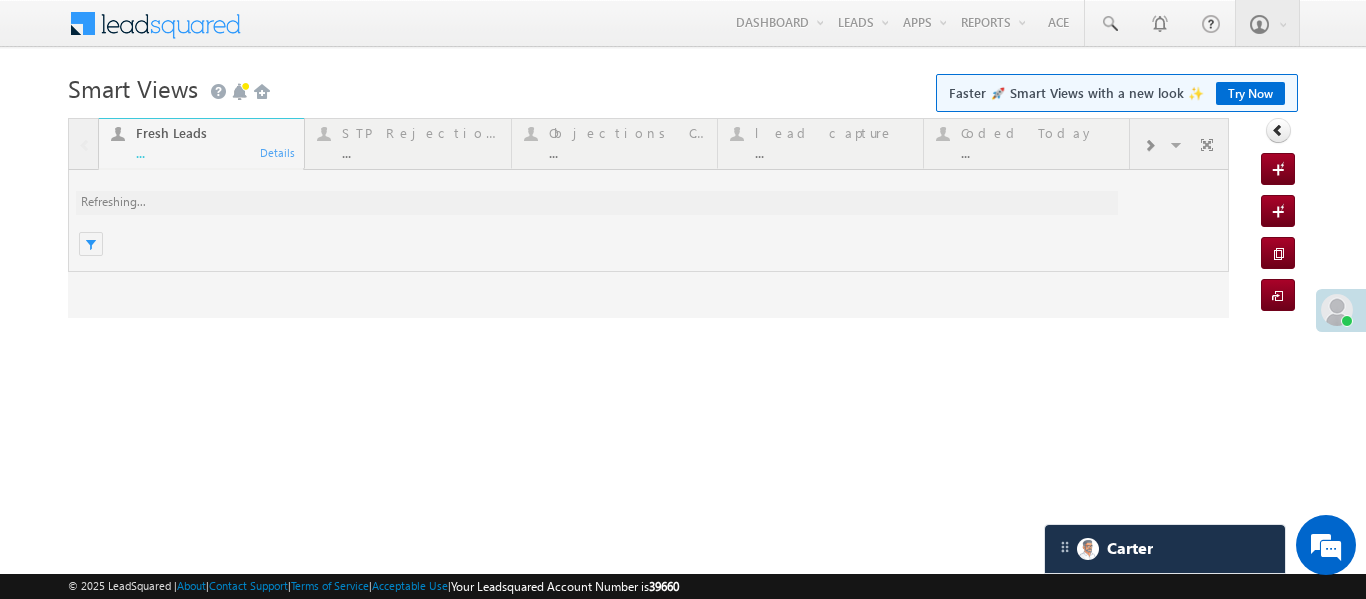 scroll, scrollTop: 0, scrollLeft: 0, axis: both 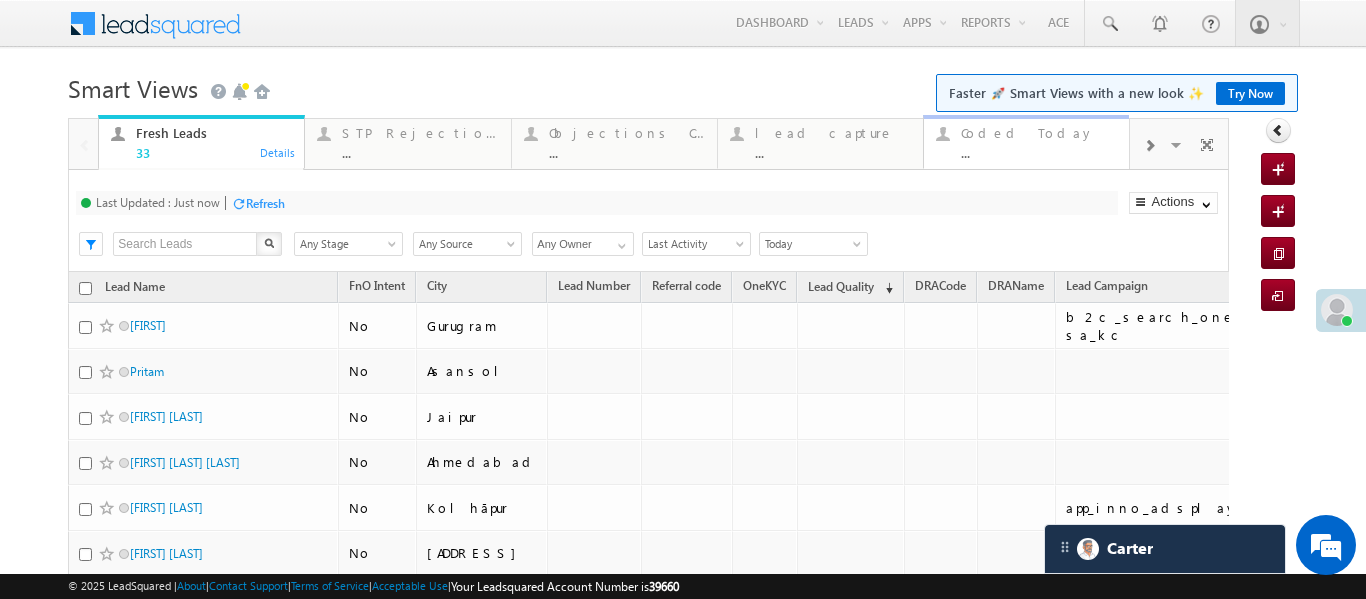 click on "Coded Today" at bounding box center [1039, 133] 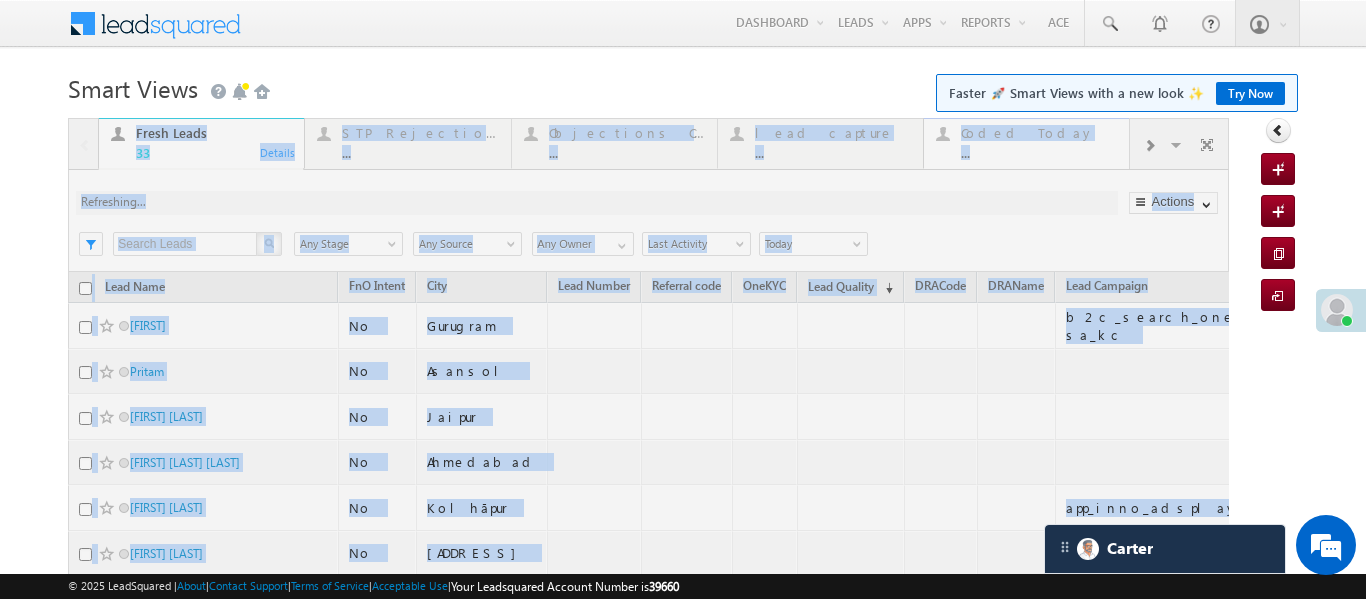 click at bounding box center [648, 834] 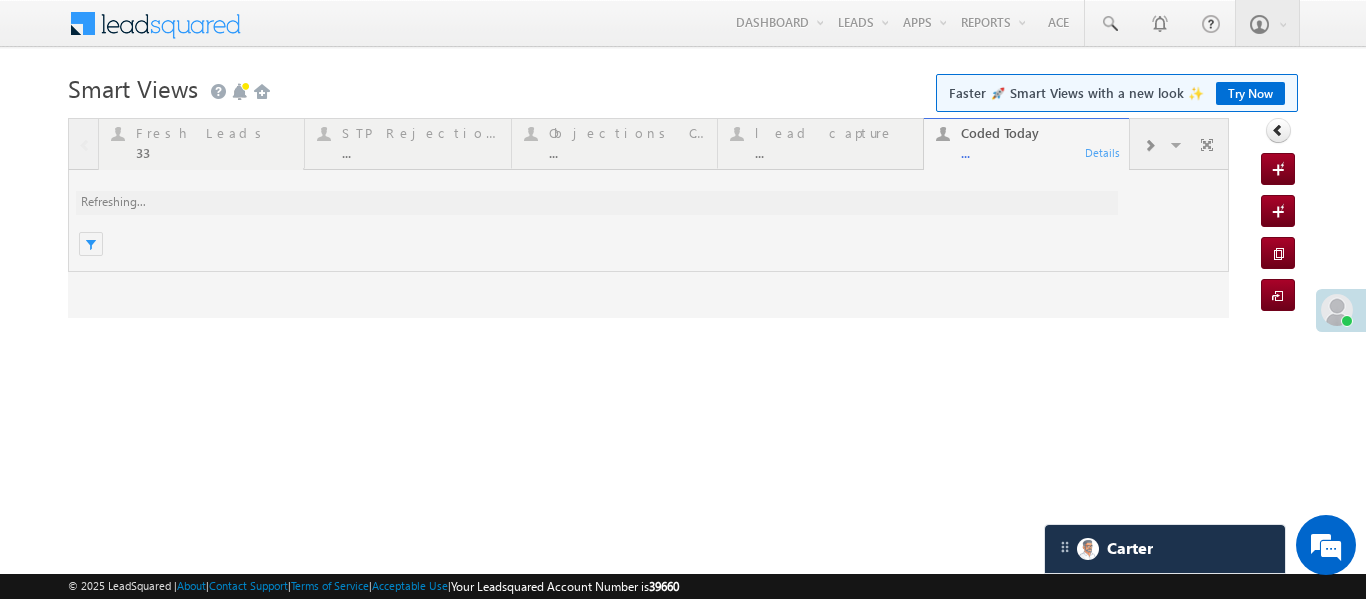 scroll, scrollTop: 0, scrollLeft: 0, axis: both 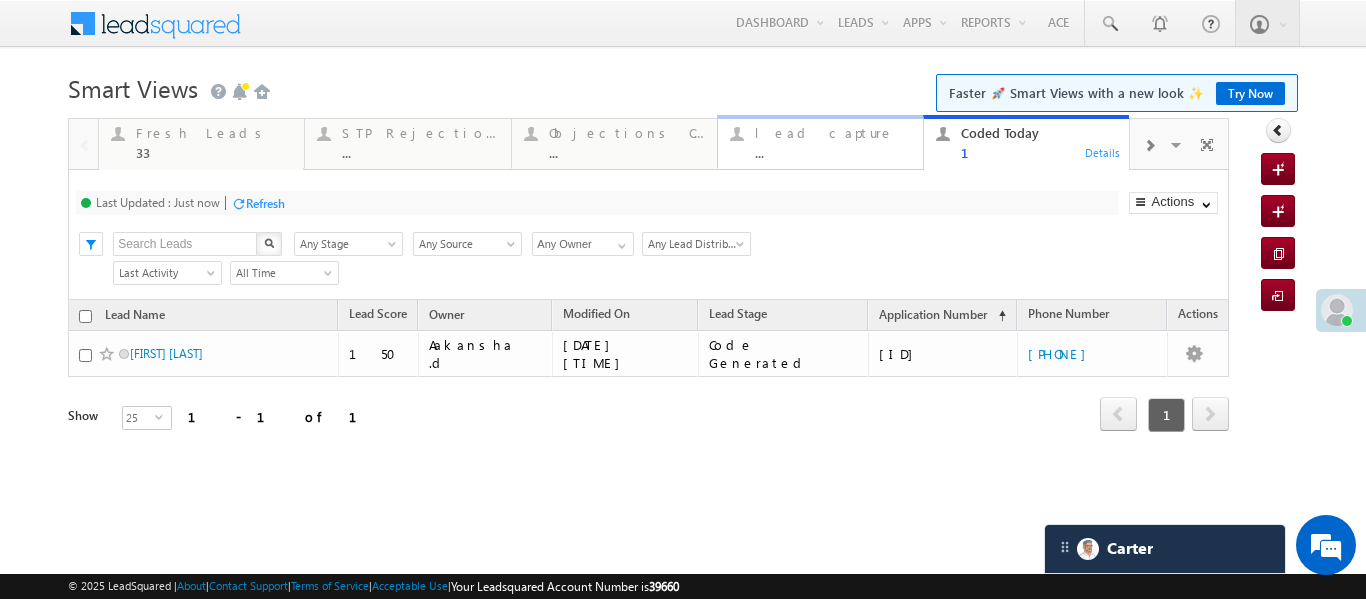 click on "..." at bounding box center (833, 152) 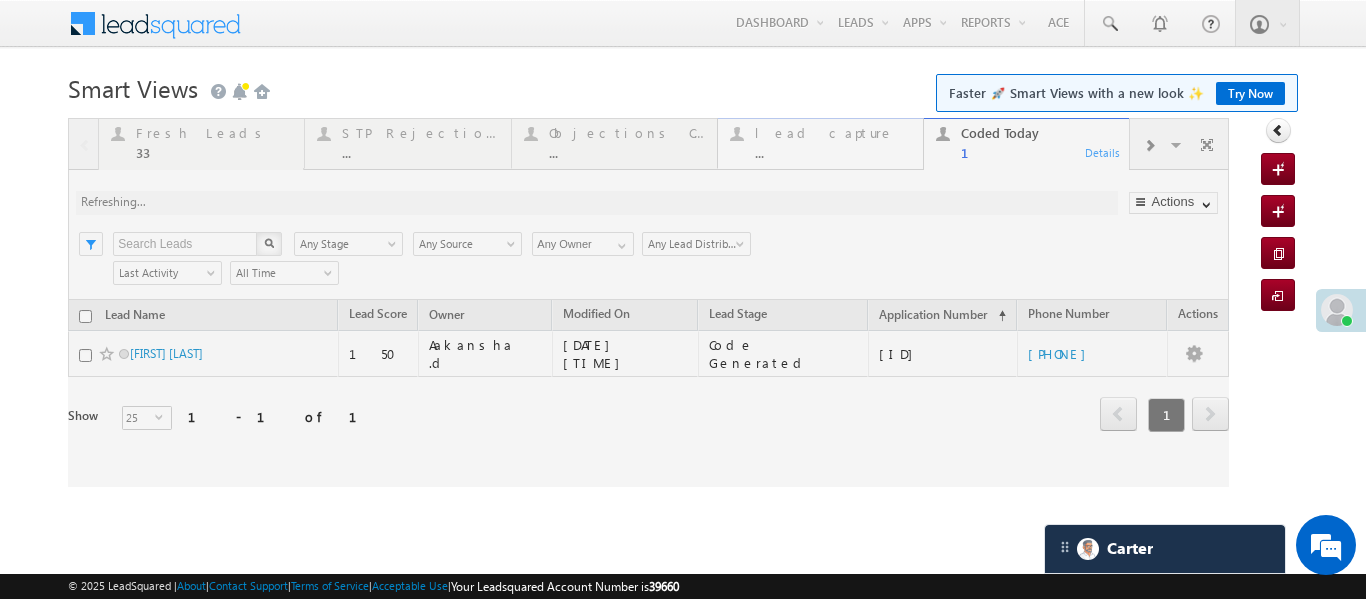 click at bounding box center (648, 302) 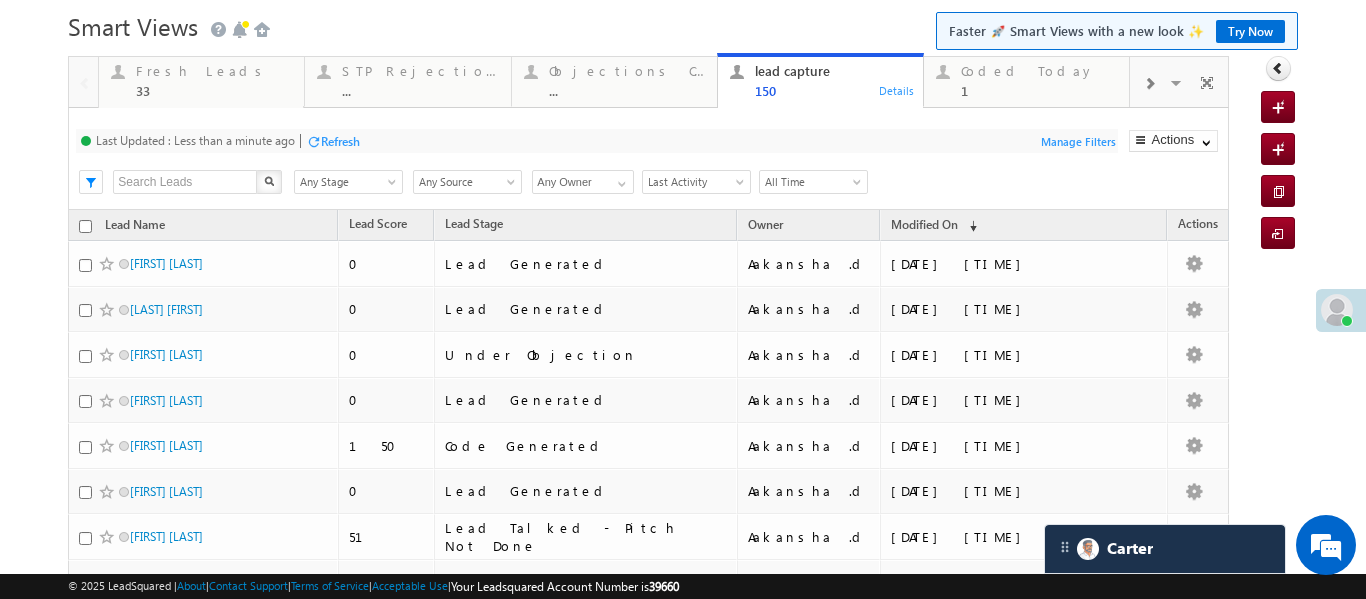 scroll, scrollTop: 0, scrollLeft: 0, axis: both 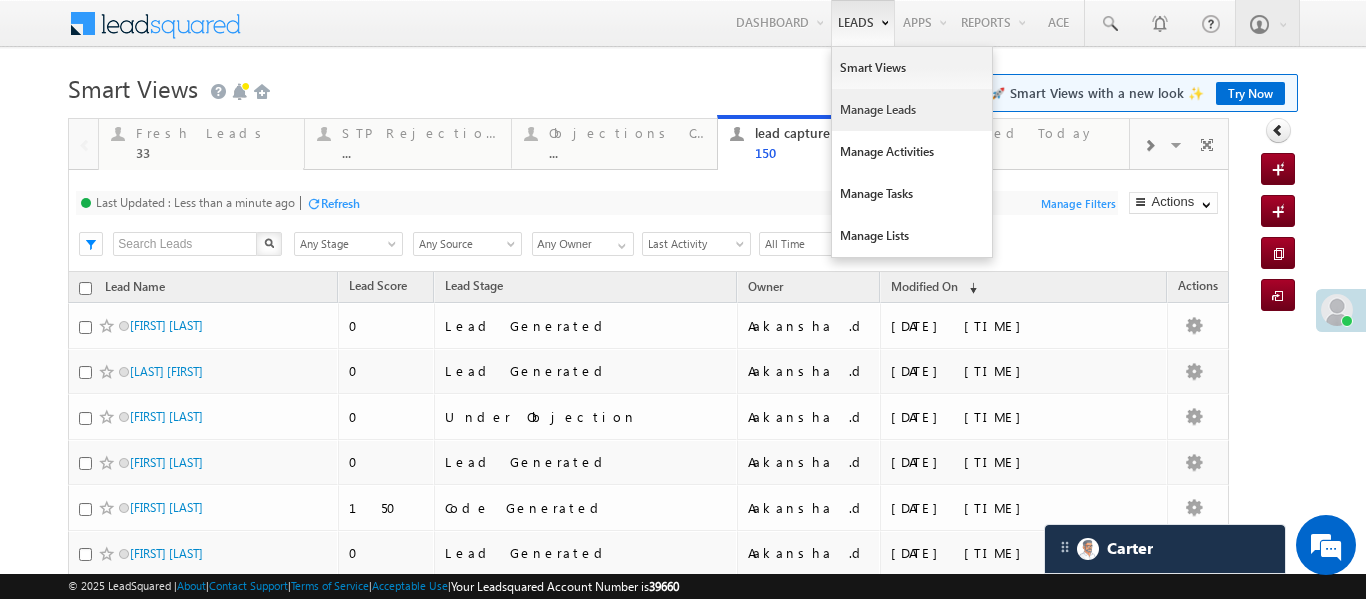 click on "Manage Leads" at bounding box center (912, 110) 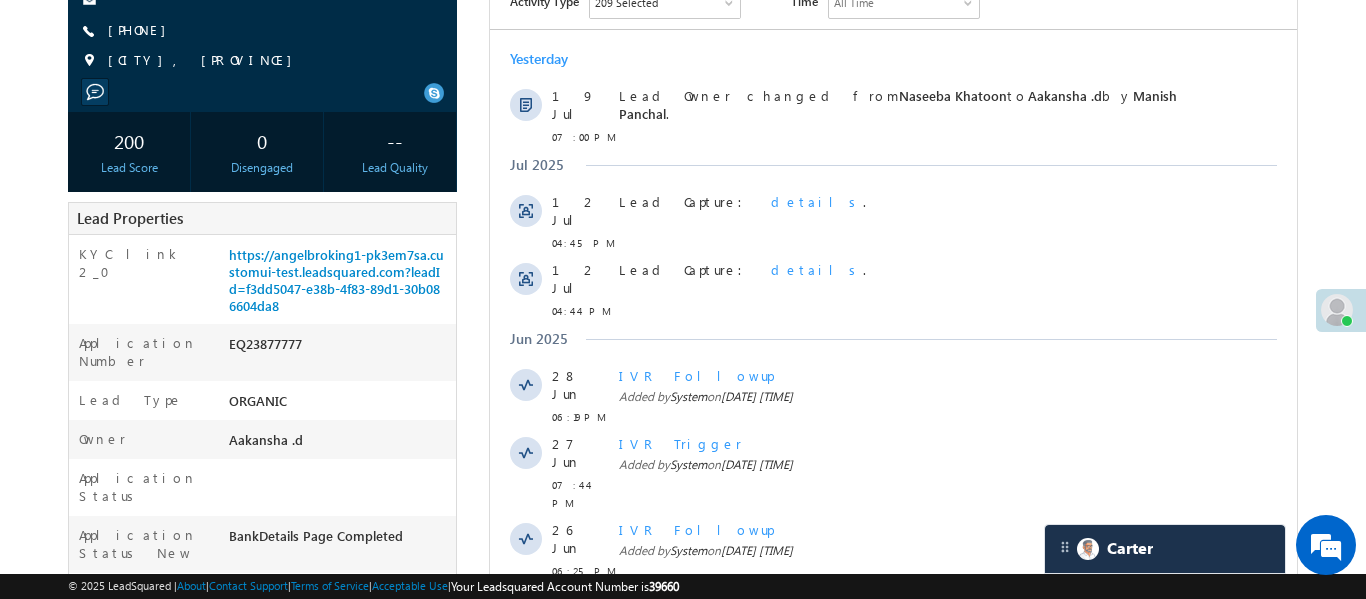 scroll, scrollTop: 0, scrollLeft: 0, axis: both 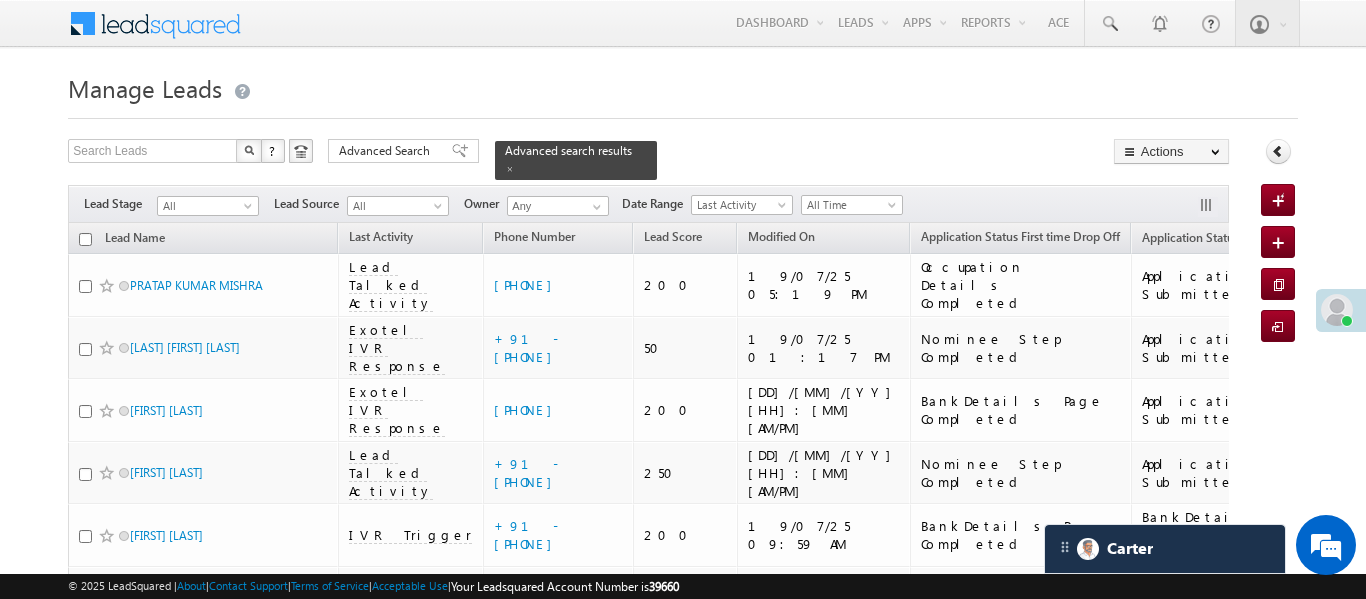 click on "All" at bounding box center [205, 206] 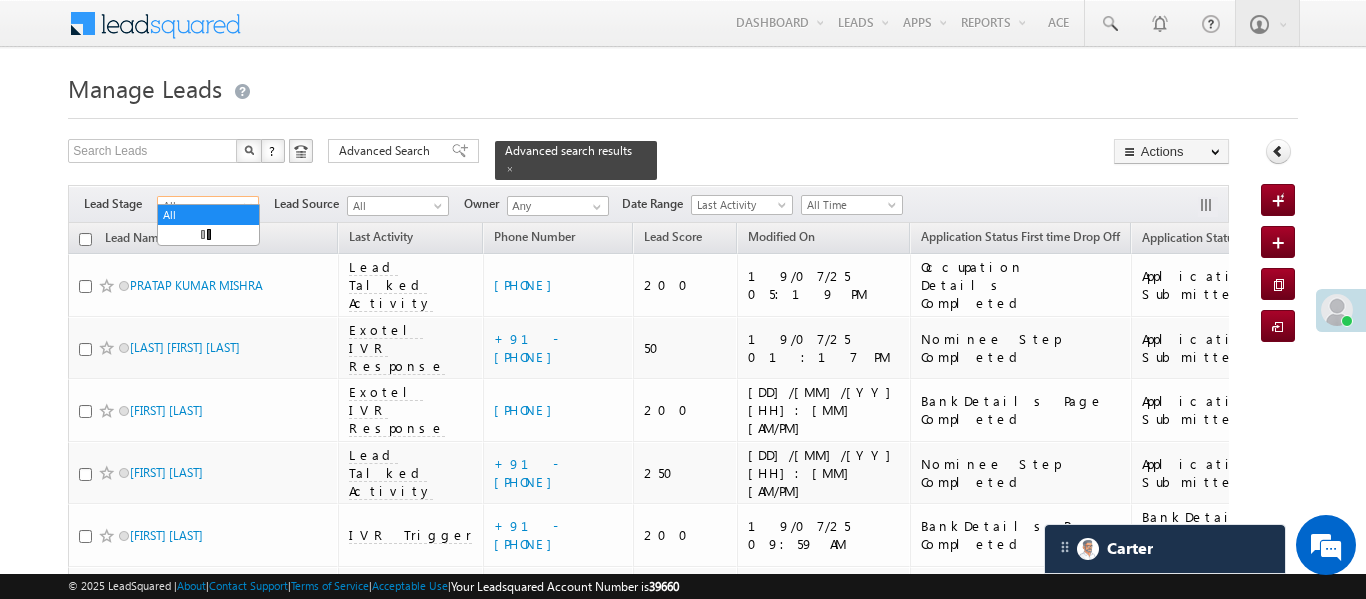 click on "All" at bounding box center [205, 206] 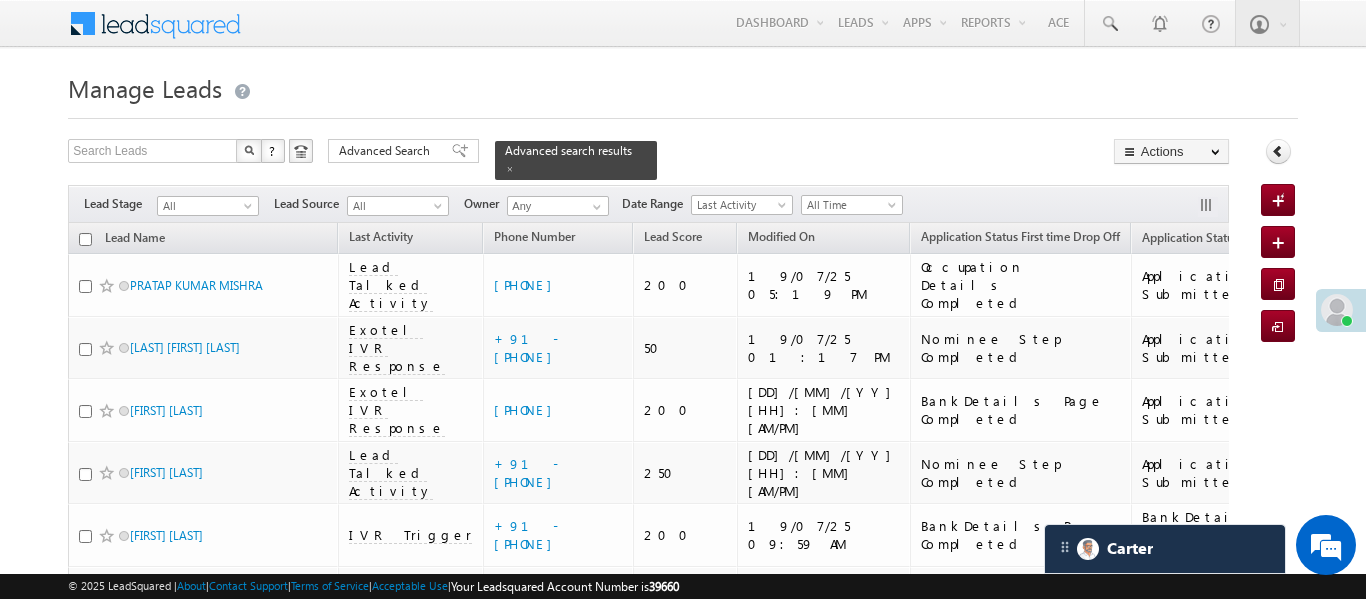 scroll, scrollTop: 0, scrollLeft: 0, axis: both 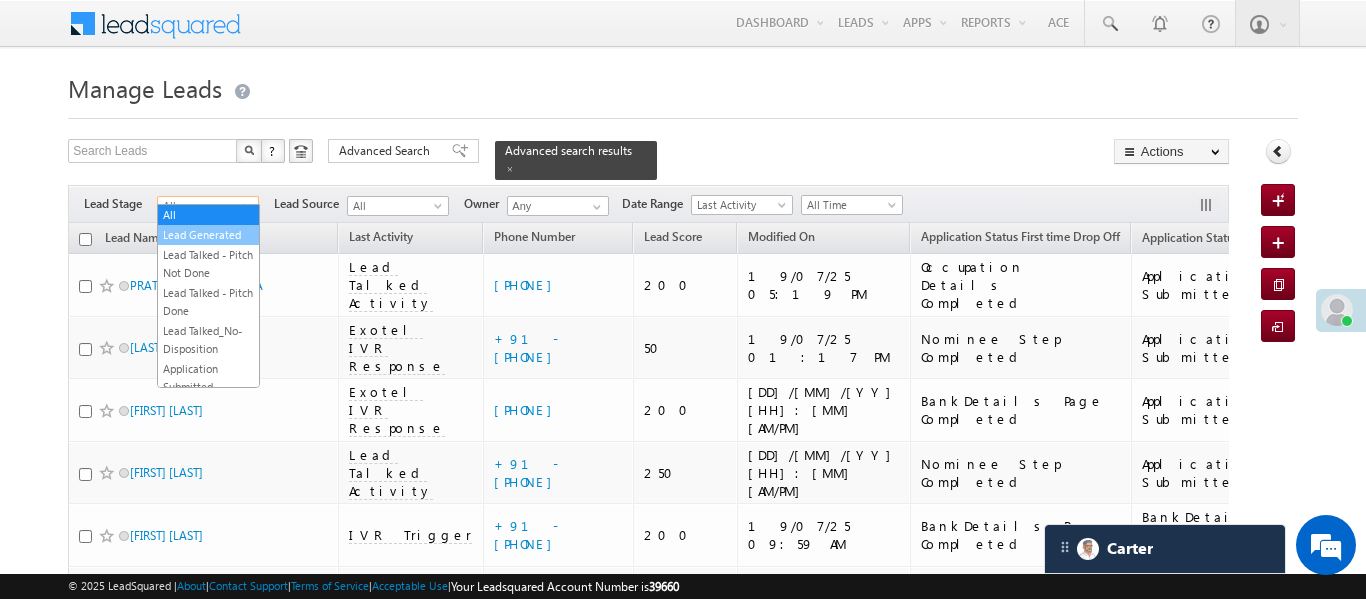 click on "Lead Generated" at bounding box center (208, 235) 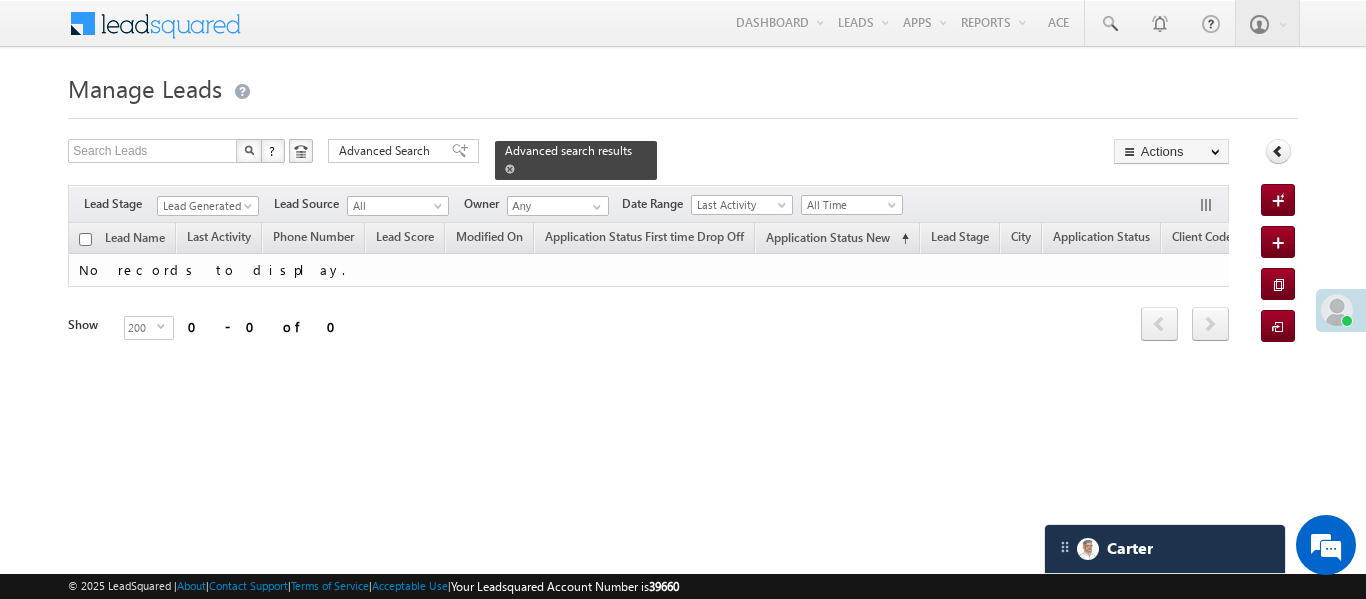 click on "Advanced search results" at bounding box center (576, 160) 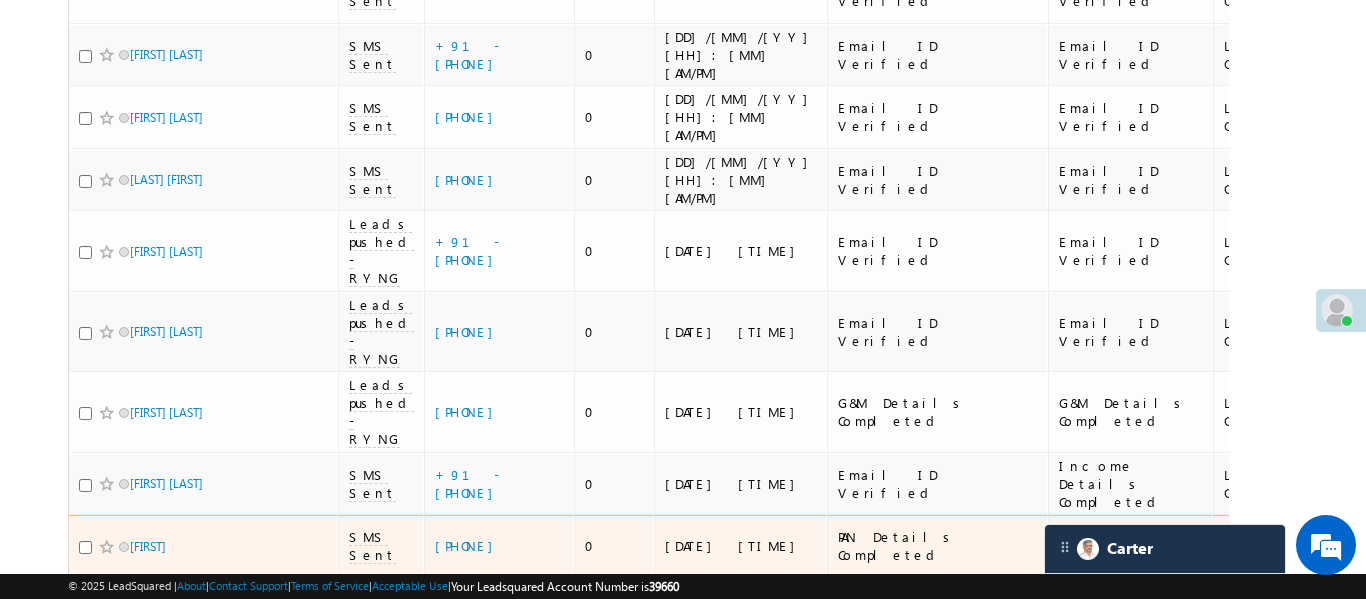 scroll, scrollTop: 923, scrollLeft: 0, axis: vertical 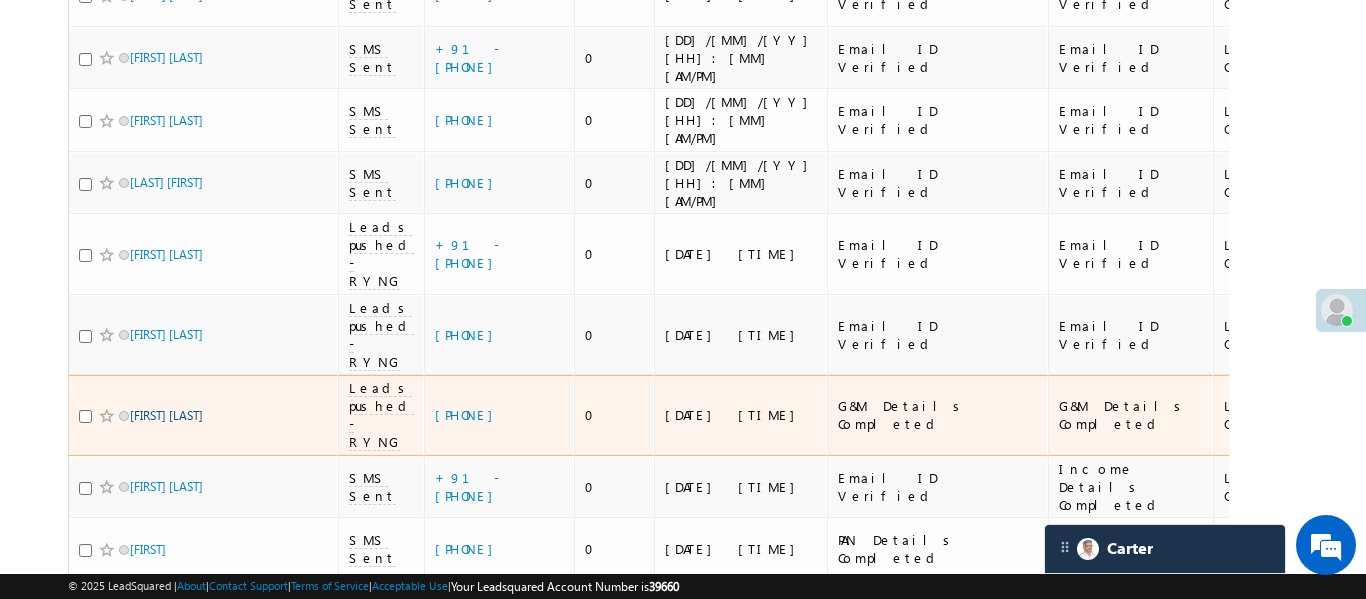click on "Amrit raj" at bounding box center (166, 415) 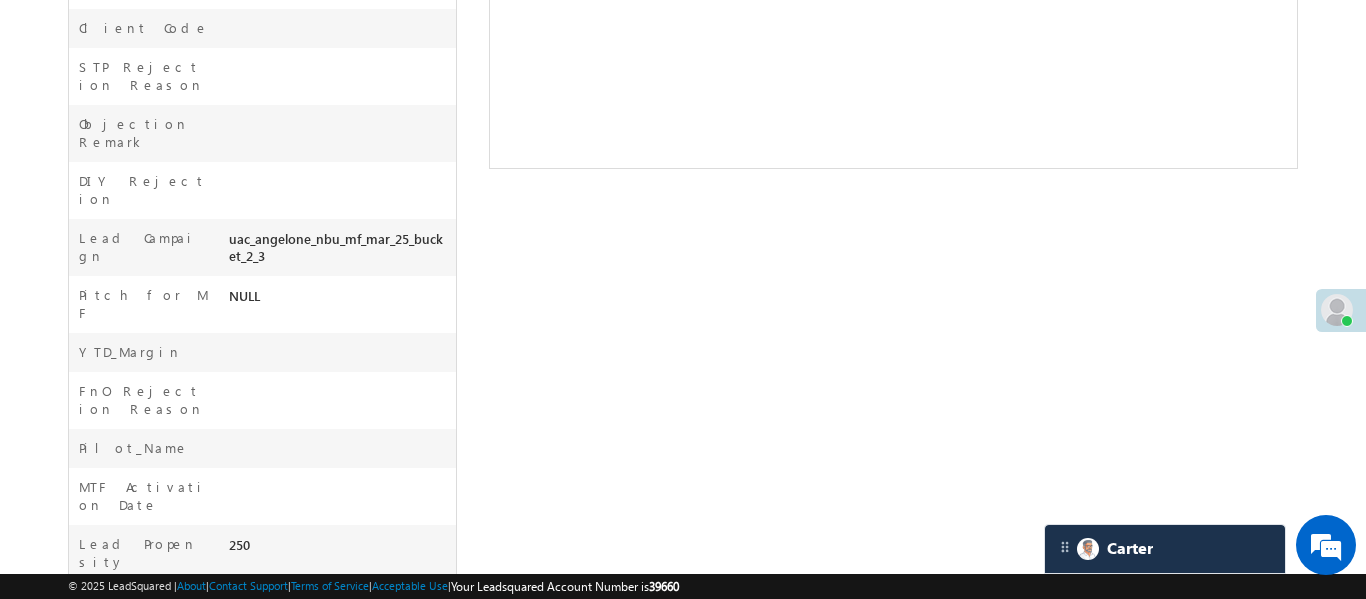 scroll, scrollTop: 908, scrollLeft: 0, axis: vertical 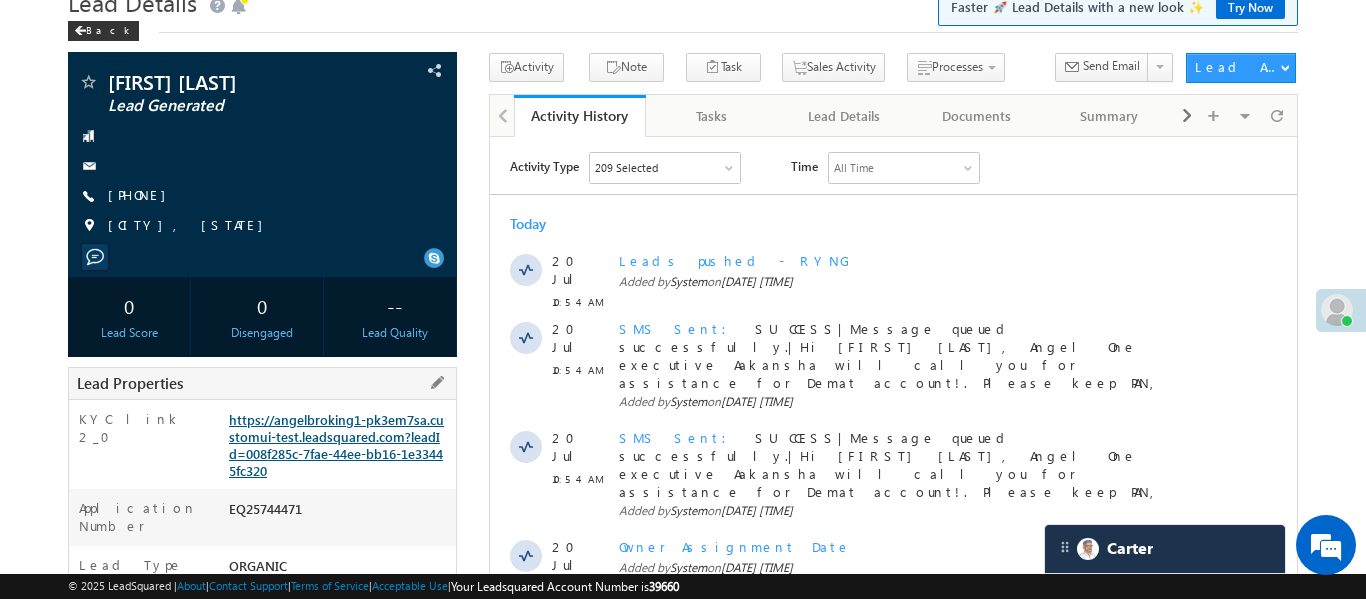 click on "https://angelbroking1-pk3em7sa.customui-test.leadsquared.com?leadId=008f285c-7fae-44ee-bb16-1e33445fc320" at bounding box center [336, 445] 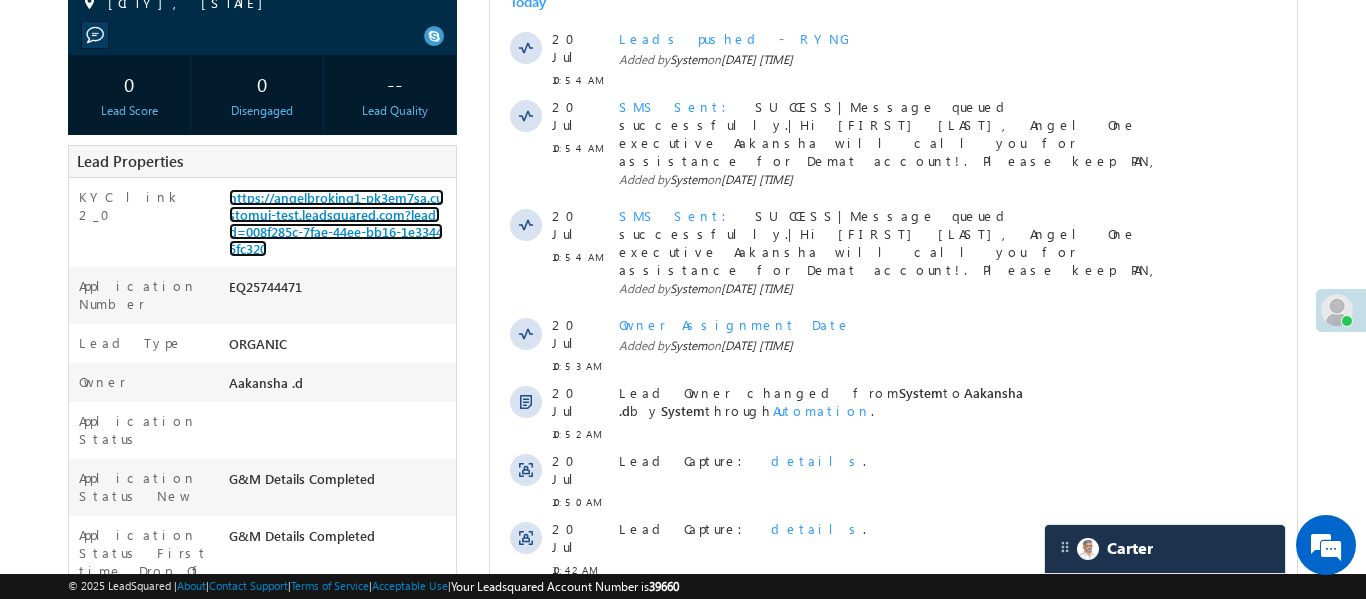 scroll, scrollTop: 771, scrollLeft: 0, axis: vertical 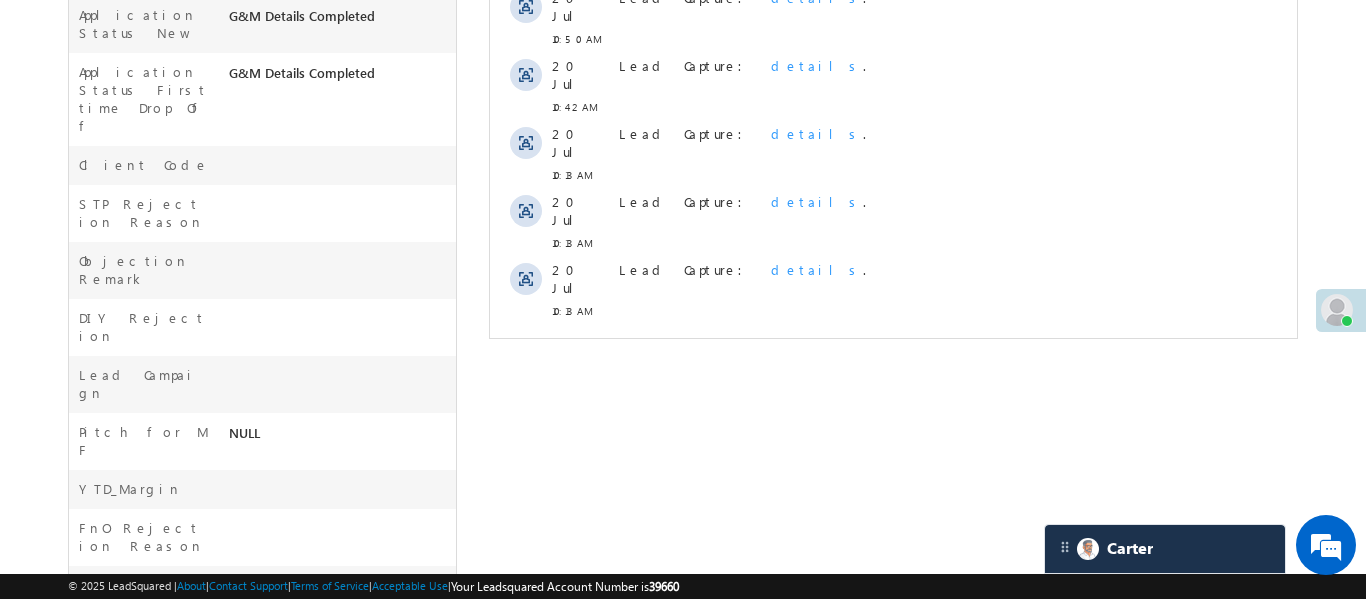 click on "Show More" at bounding box center [892, 355] 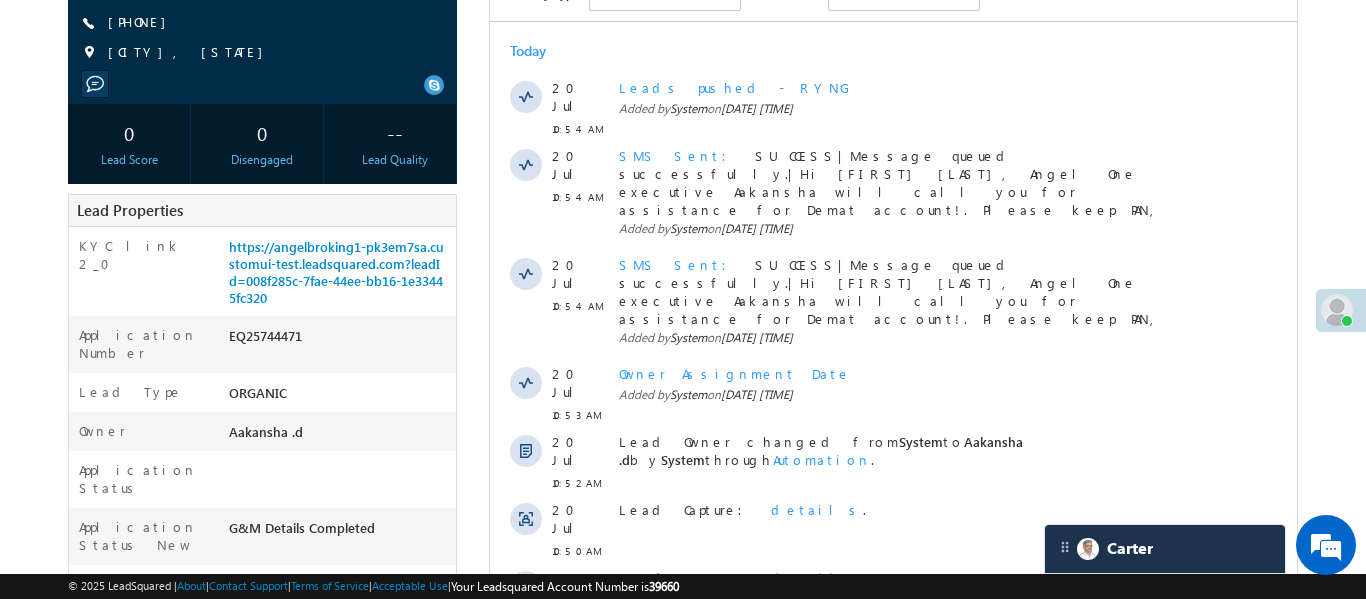 scroll, scrollTop: 255, scrollLeft: 0, axis: vertical 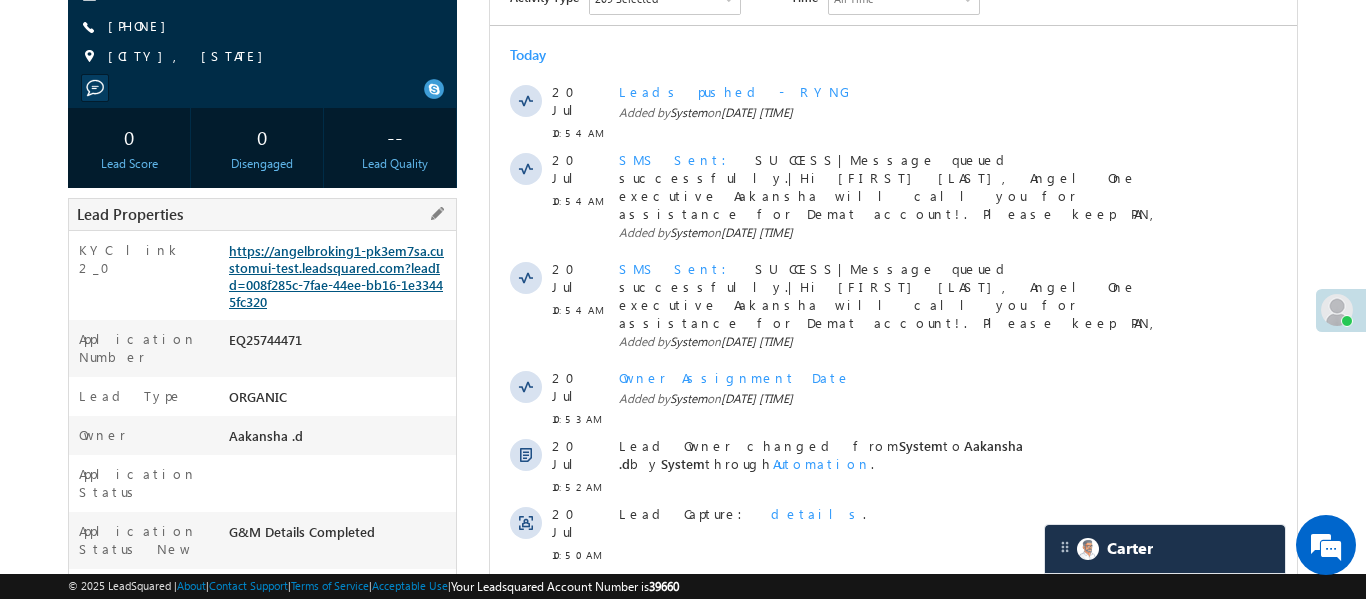 click on "https://angelbroking1-pk3em7sa.customui-test.leadsquared.com?leadId=008f285c-7fae-44ee-bb16-1e33445fc320" at bounding box center [336, 276] 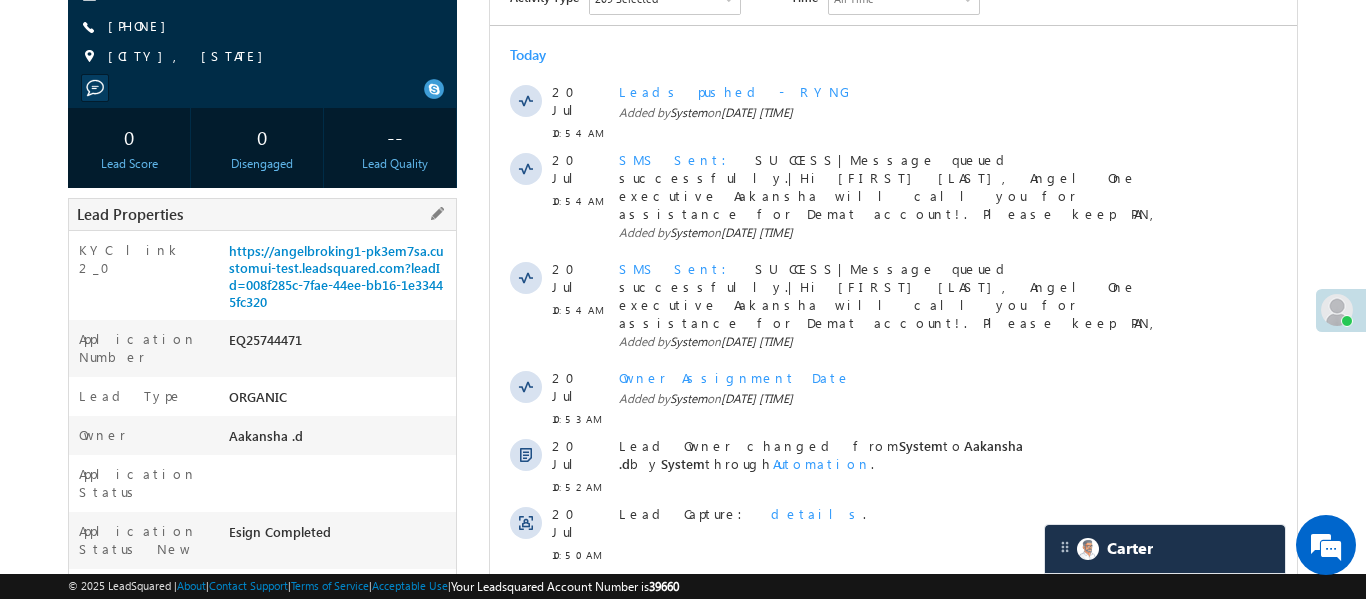 scroll, scrollTop: 0, scrollLeft: 0, axis: both 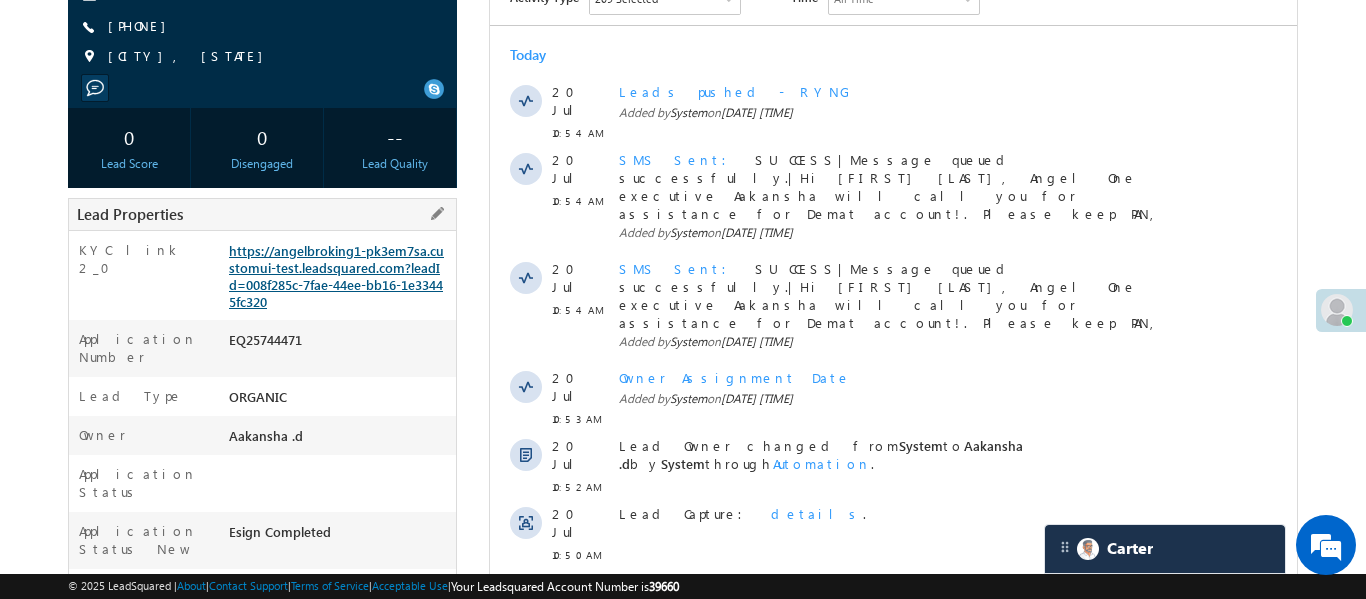 click on "https://angelbroking1-pk3em7sa.customui-test.leadsquared.com?leadId=008f285c-7fae-44ee-bb16-1e33445fc320" at bounding box center [336, 276] 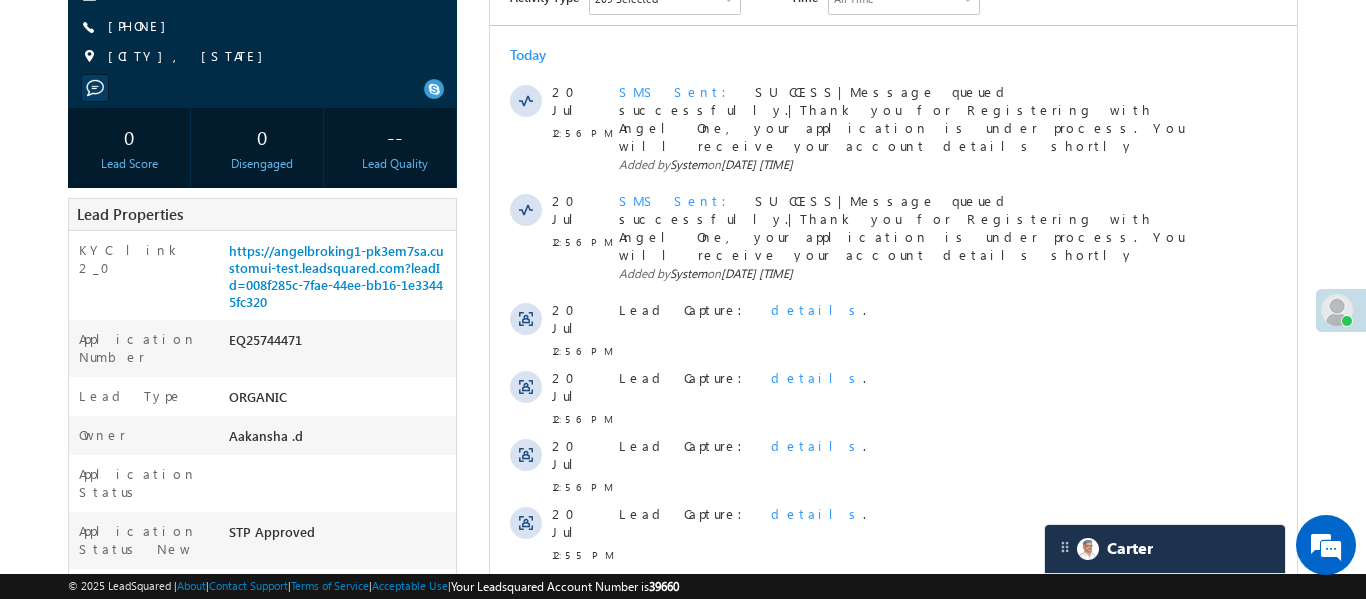 scroll, scrollTop: 0, scrollLeft: 0, axis: both 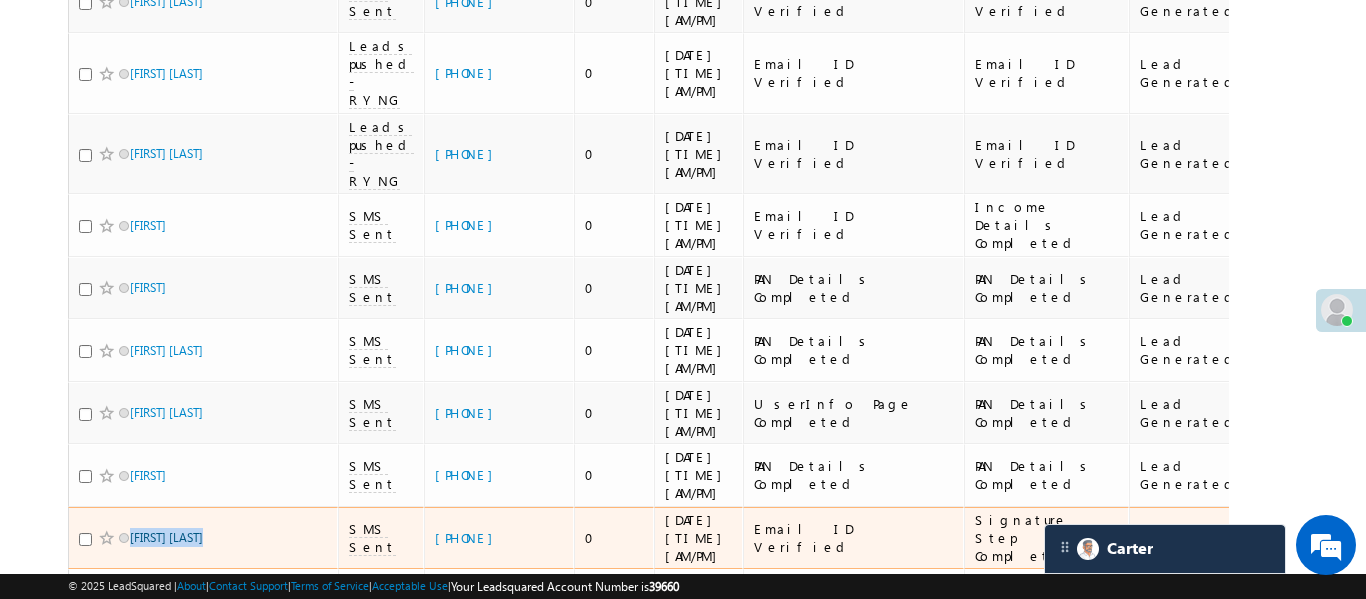 click on "[FIRST] [LAST]" at bounding box center (166, 537) 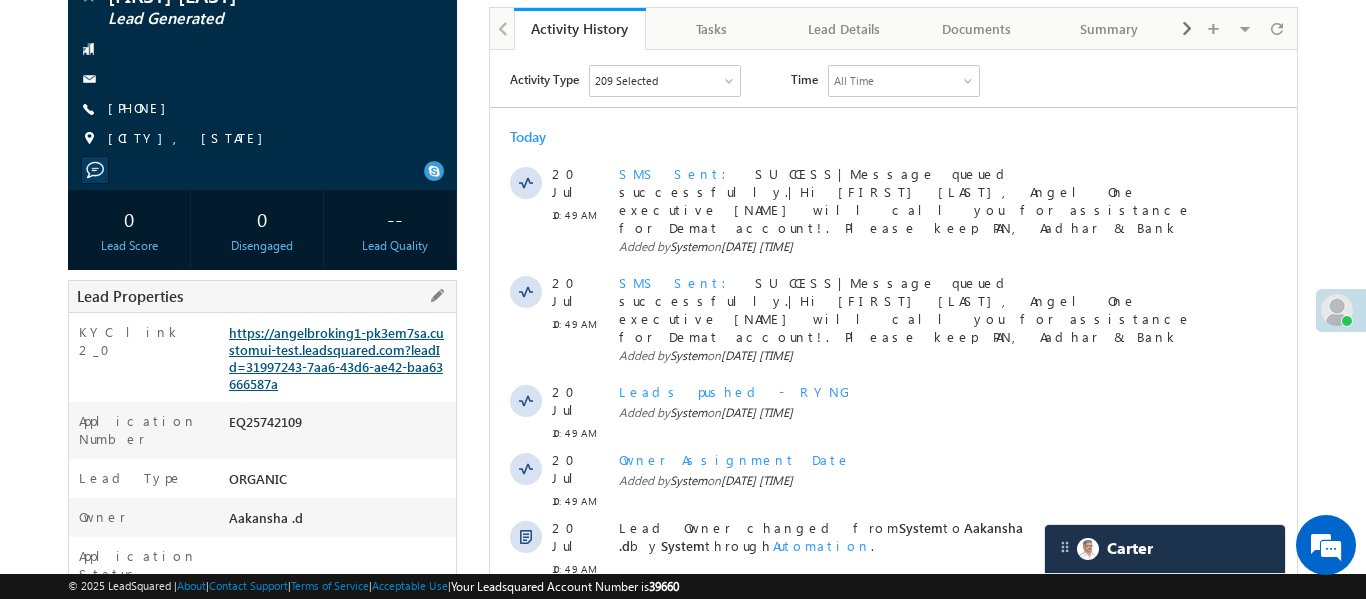 scroll, scrollTop: 175, scrollLeft: 0, axis: vertical 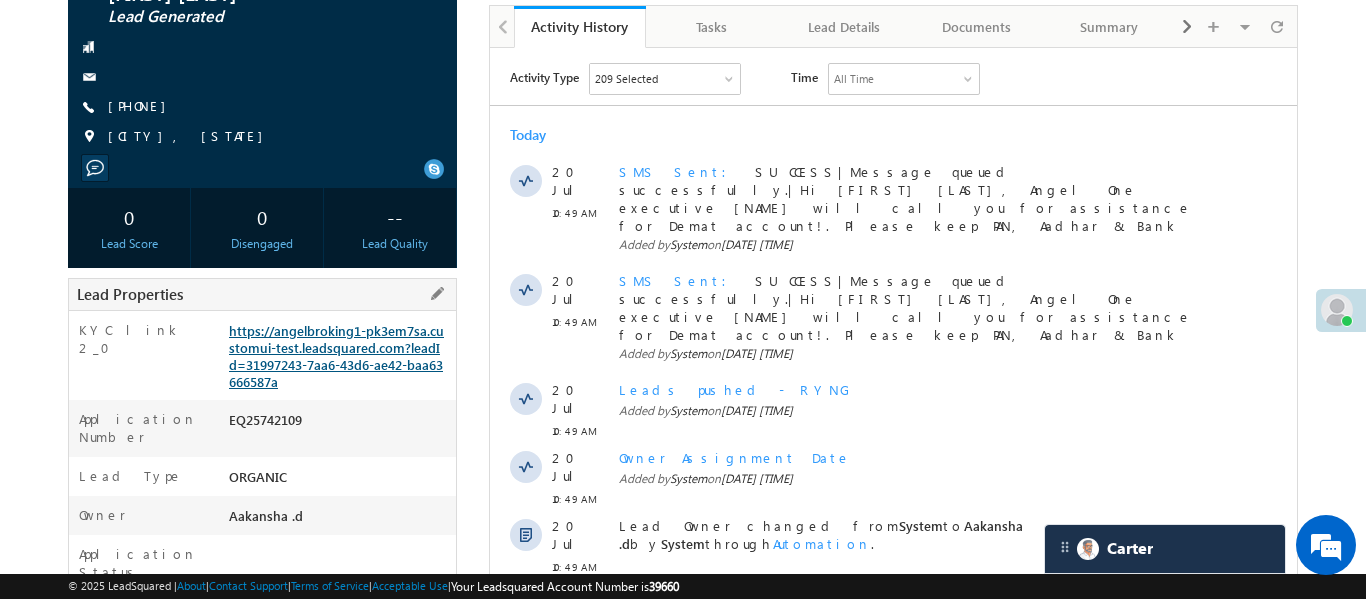 click on "https://angelbroking1-pk3em7sa.customui-test.leadsquared.com?leadId=31997243-7aa6-43d6-ae42-baa63666587a" at bounding box center [336, 356] 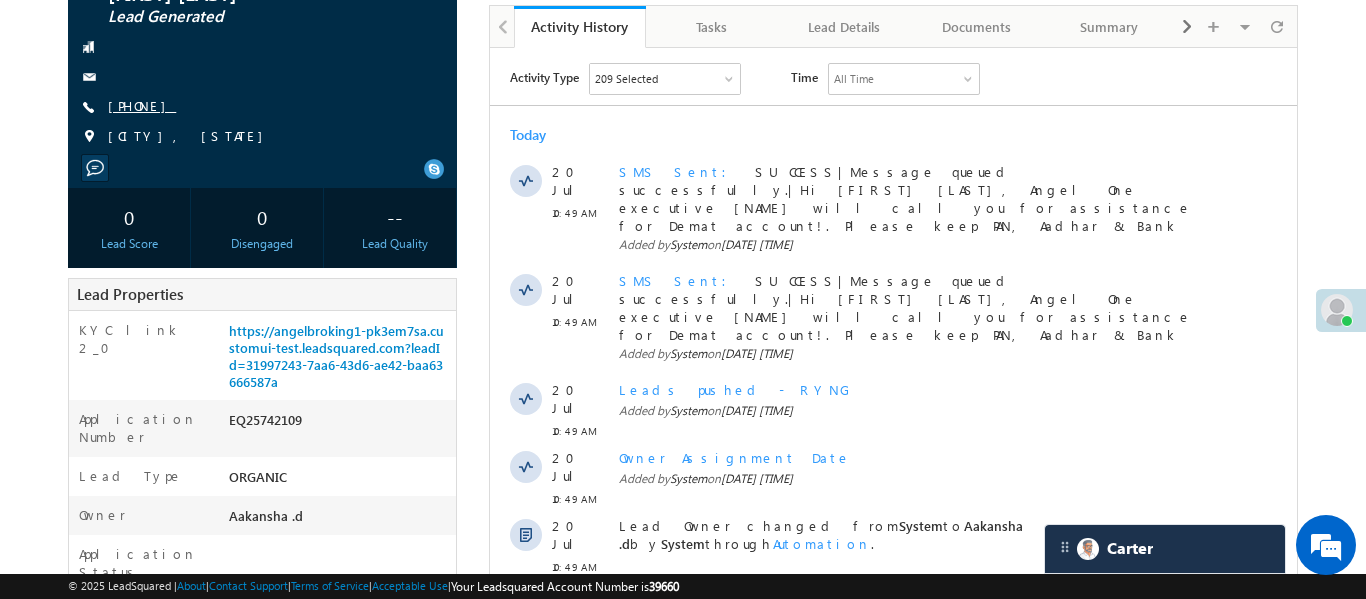 click on "[PHONE]" at bounding box center (142, 107) 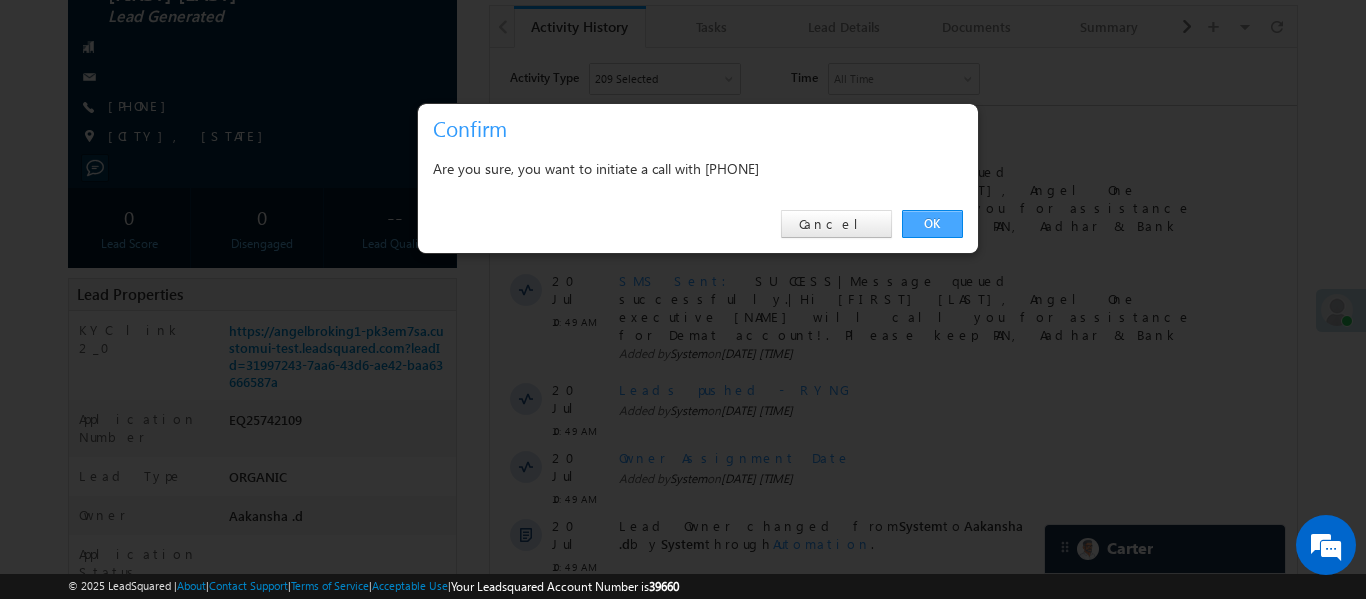 click on "OK" at bounding box center [932, 224] 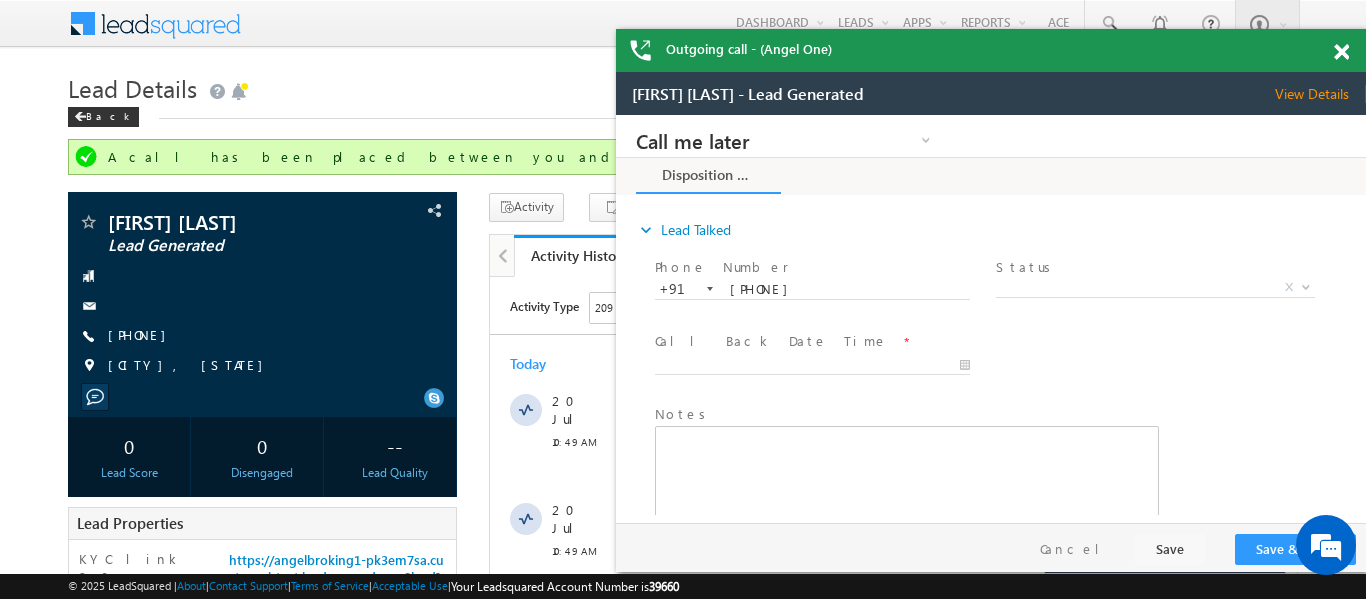 scroll, scrollTop: 0, scrollLeft: 0, axis: both 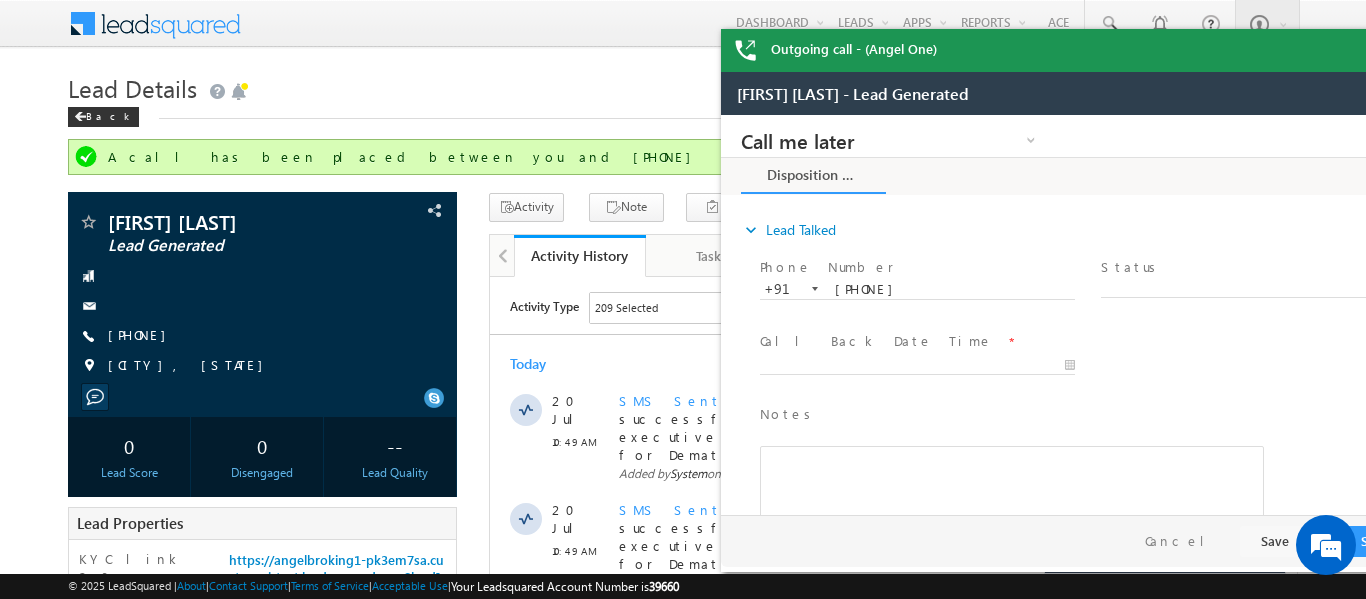click on "Outgoing call -  (Angel One)" at bounding box center (1096, 50) 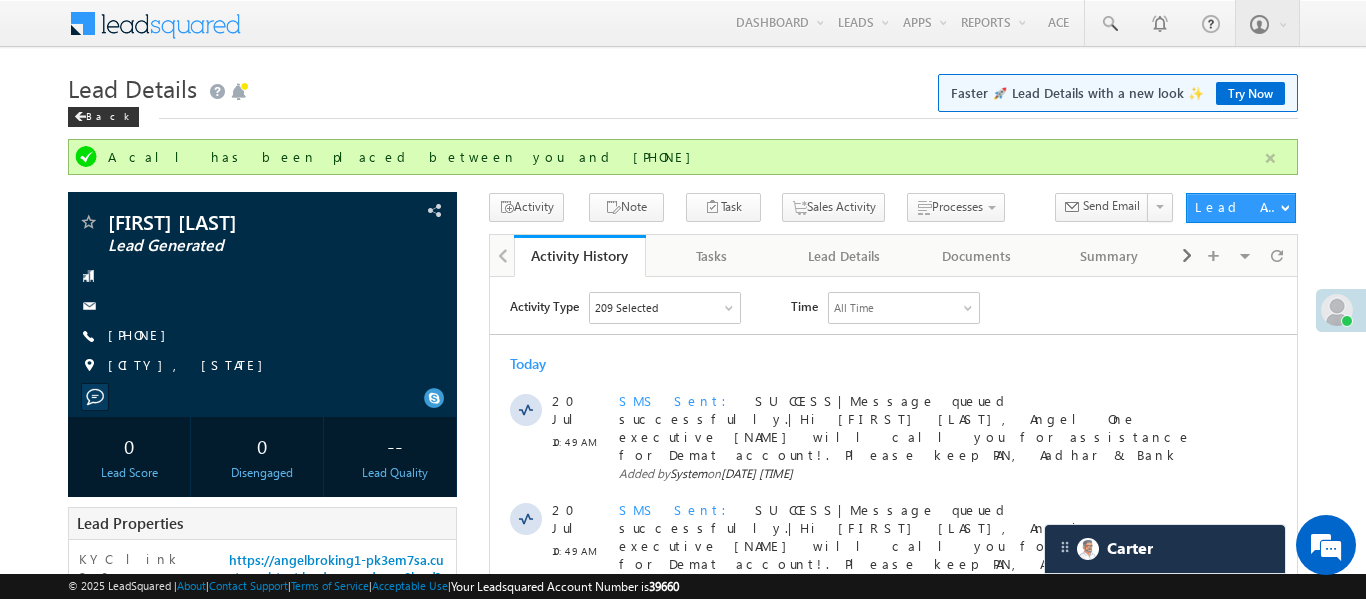 click at bounding box center [1270, 158] 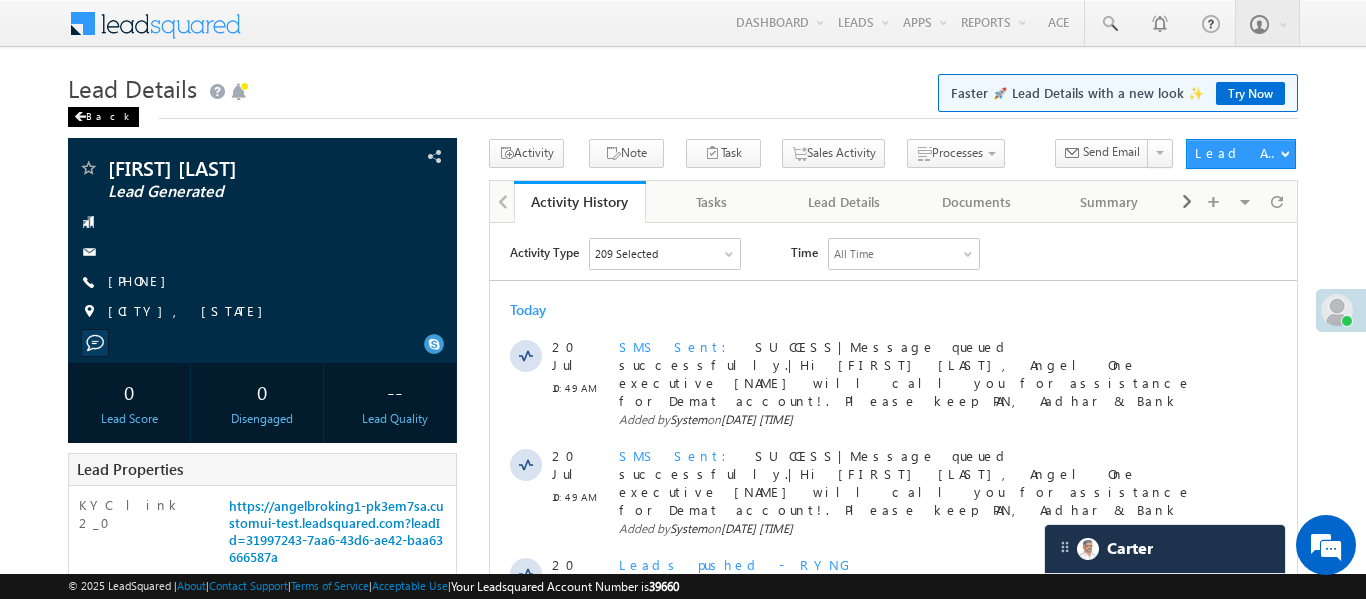 click on "Back" at bounding box center [103, 117] 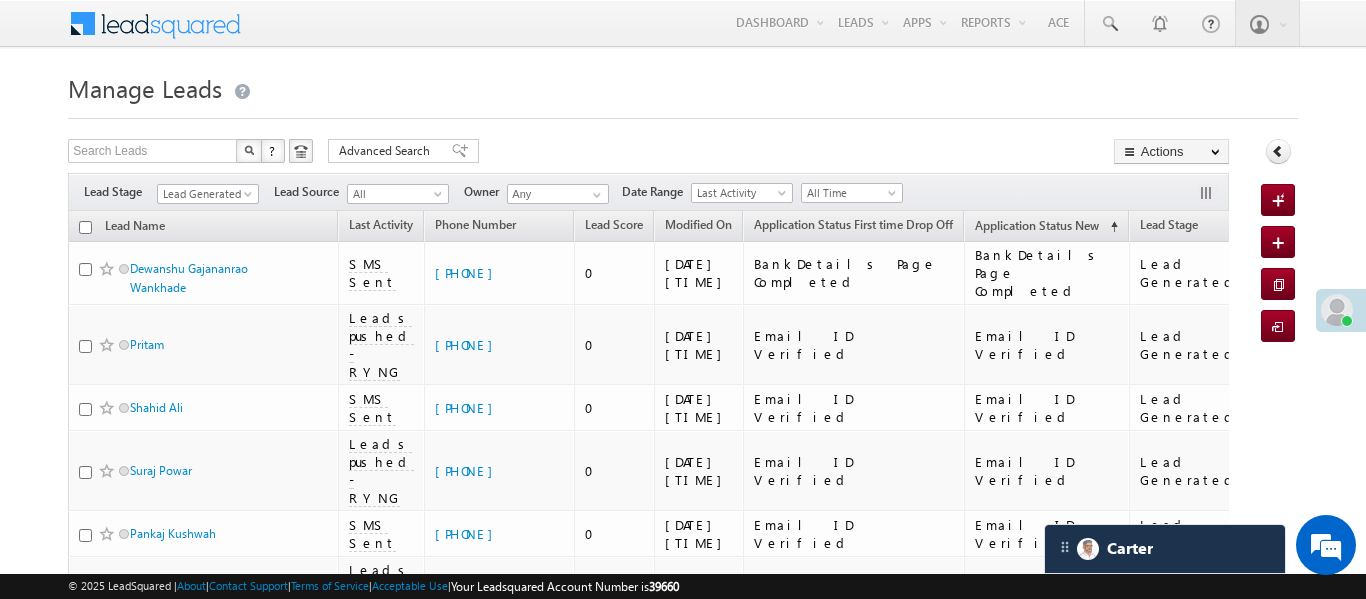 scroll, scrollTop: 0, scrollLeft: 0, axis: both 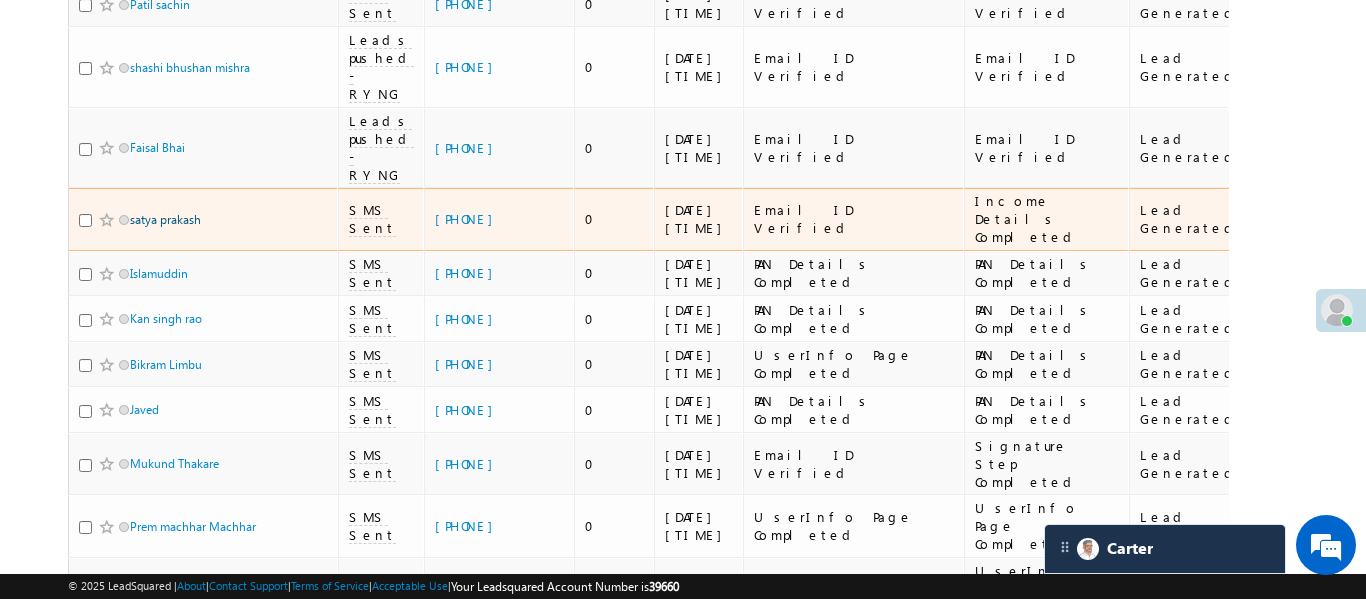 click on "[FIRST] [LAST]" at bounding box center (165, 219) 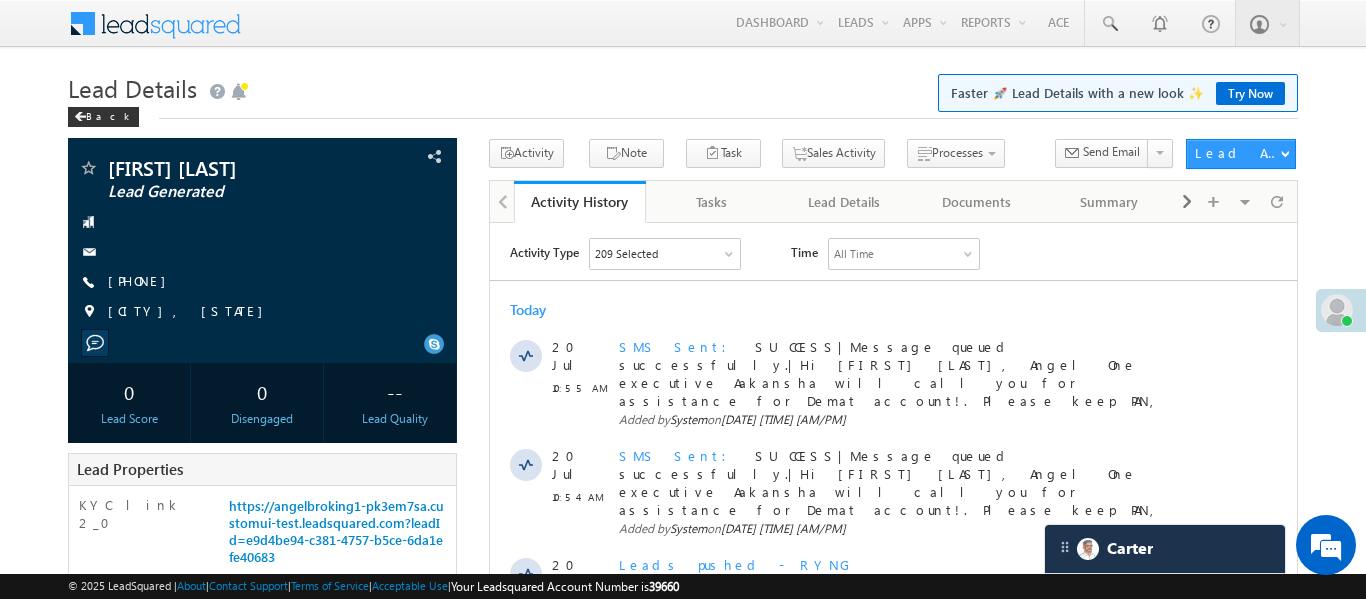 scroll, scrollTop: 0, scrollLeft: 0, axis: both 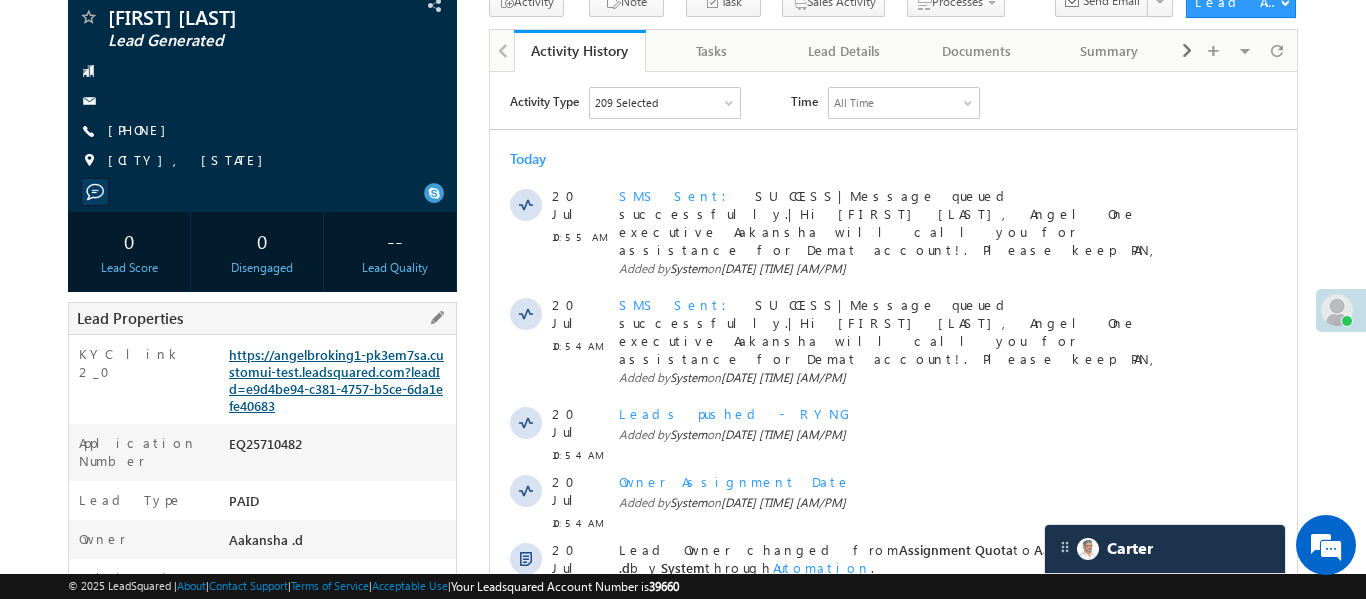 click on "https://angelbroking1-pk3em7sa.customui-test.leadsquared.com?leadId=e9d4be94-c381-4757-b5ce-6da1efe40683" at bounding box center [336, 380] 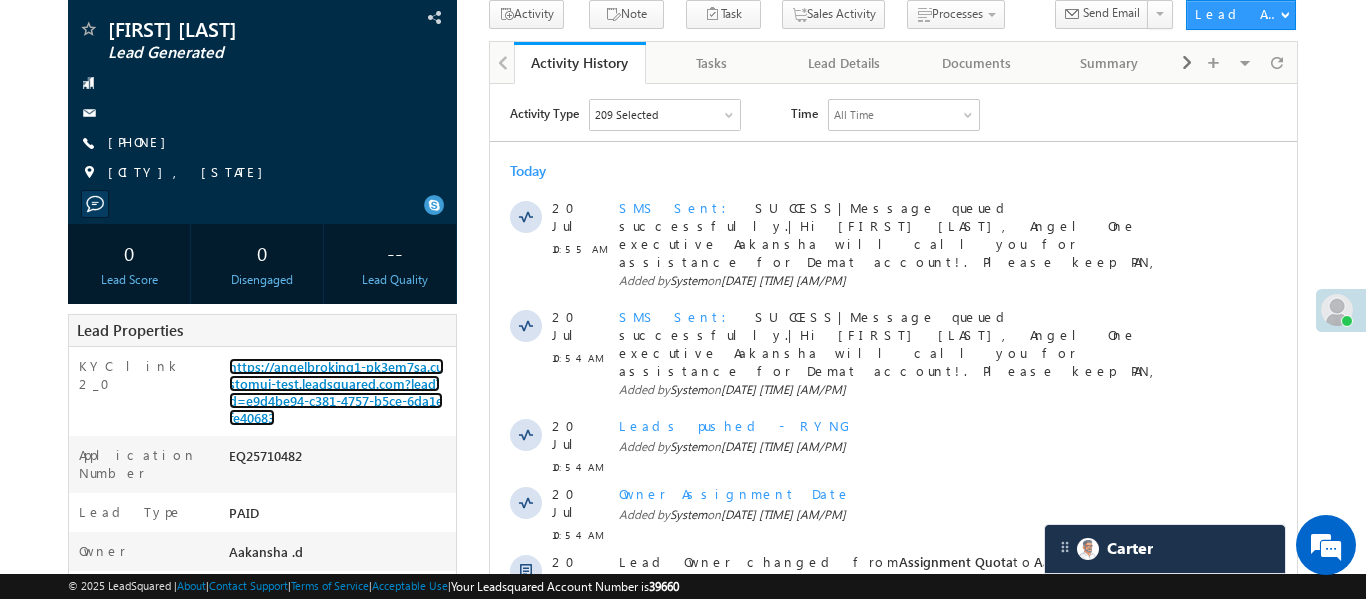 scroll, scrollTop: 119, scrollLeft: 0, axis: vertical 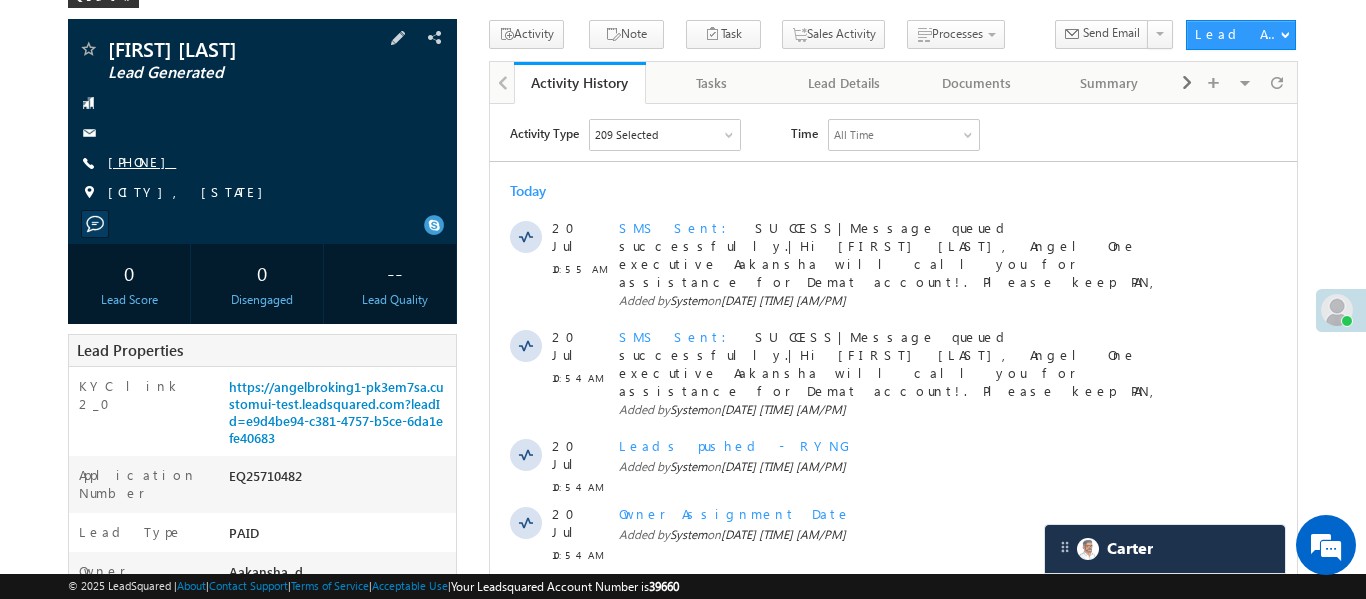 click on "+91-9565662672" at bounding box center [142, 161] 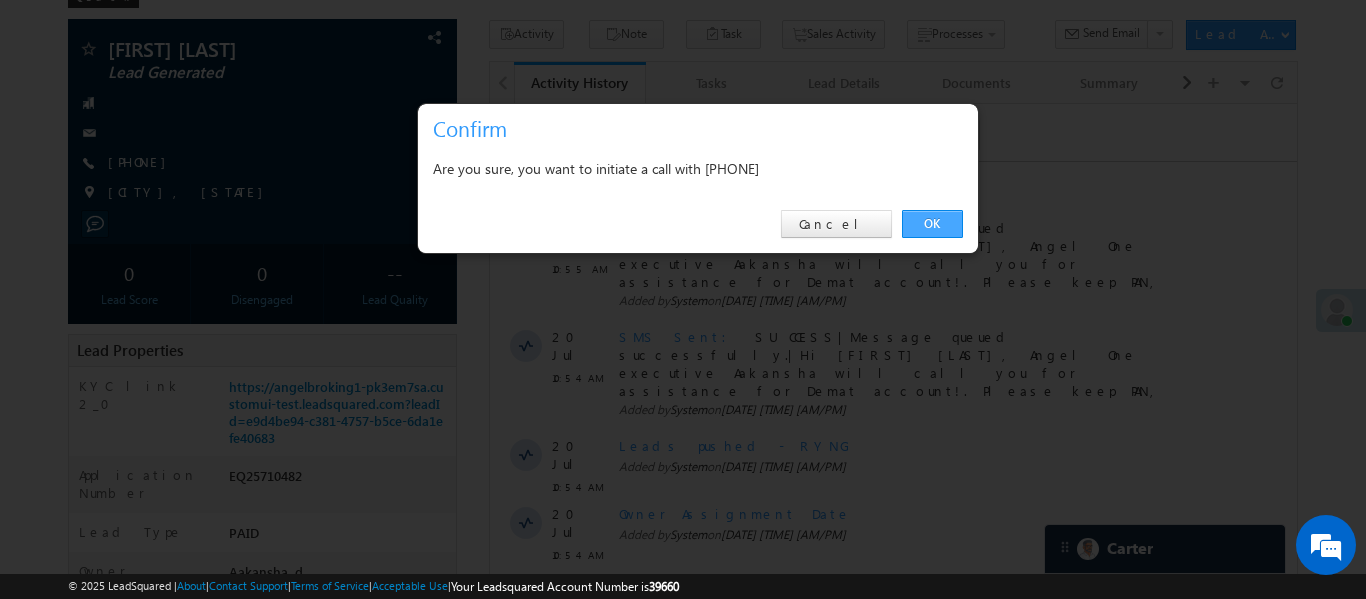 click on "OK" at bounding box center [932, 224] 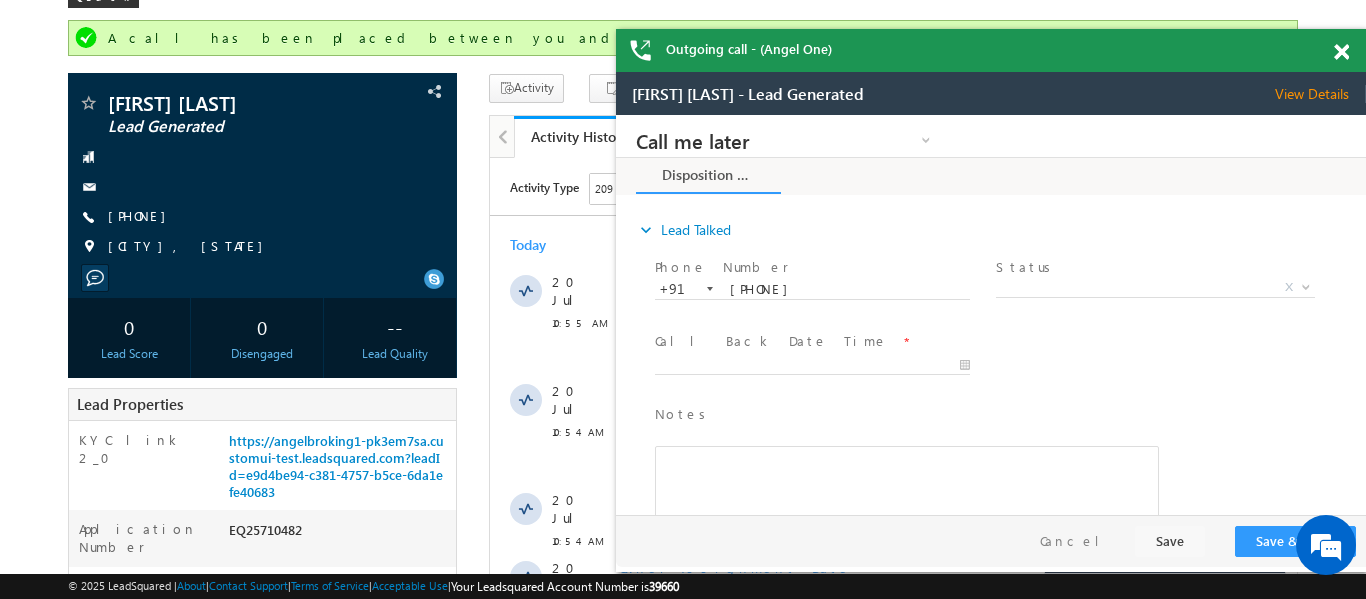 scroll, scrollTop: 0, scrollLeft: 0, axis: both 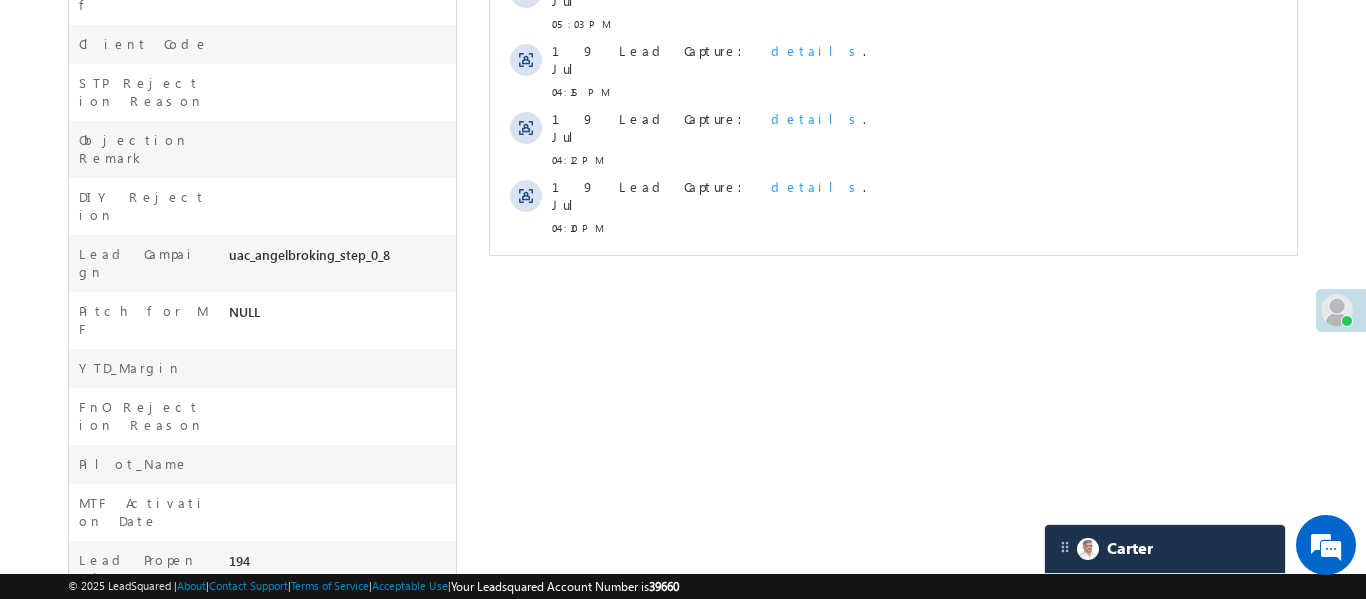 click on "Show More" at bounding box center [902, 272] 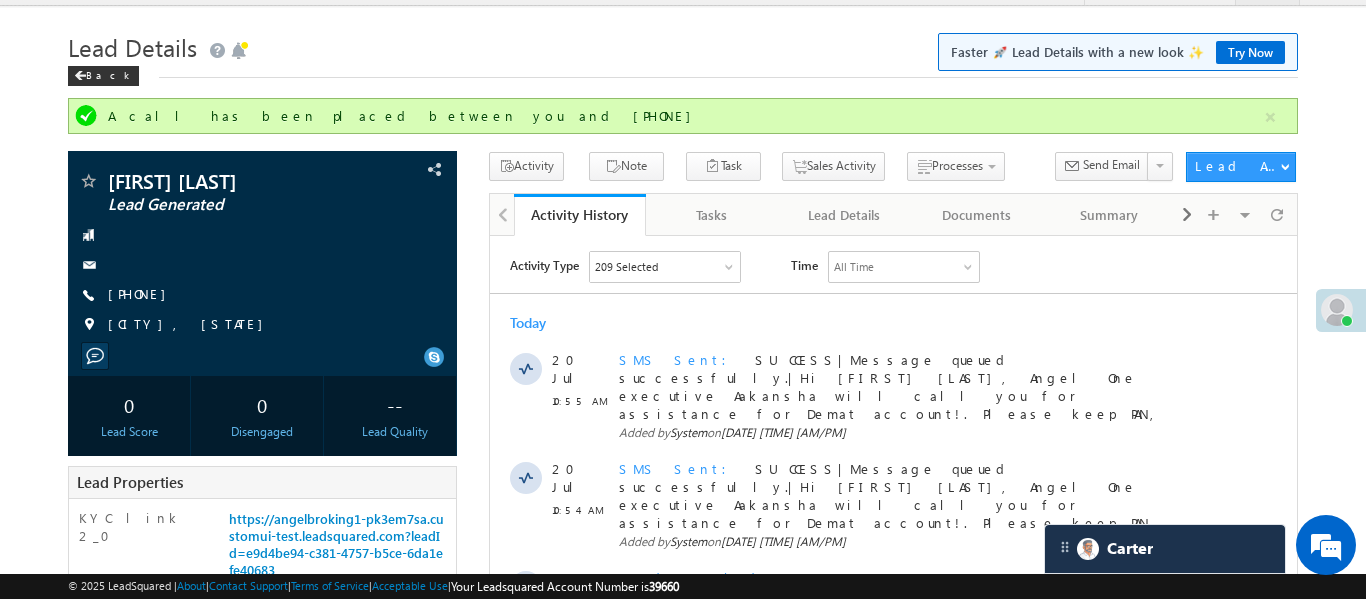 scroll, scrollTop: 0, scrollLeft: 0, axis: both 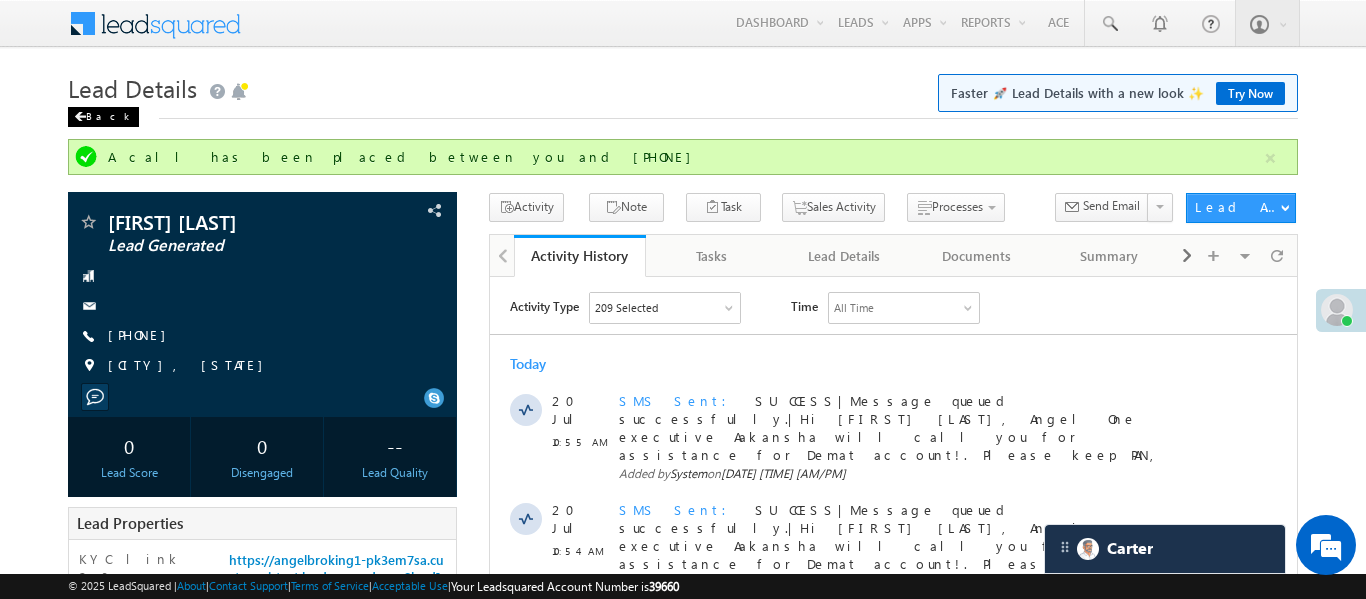 click on "Back" at bounding box center (103, 117) 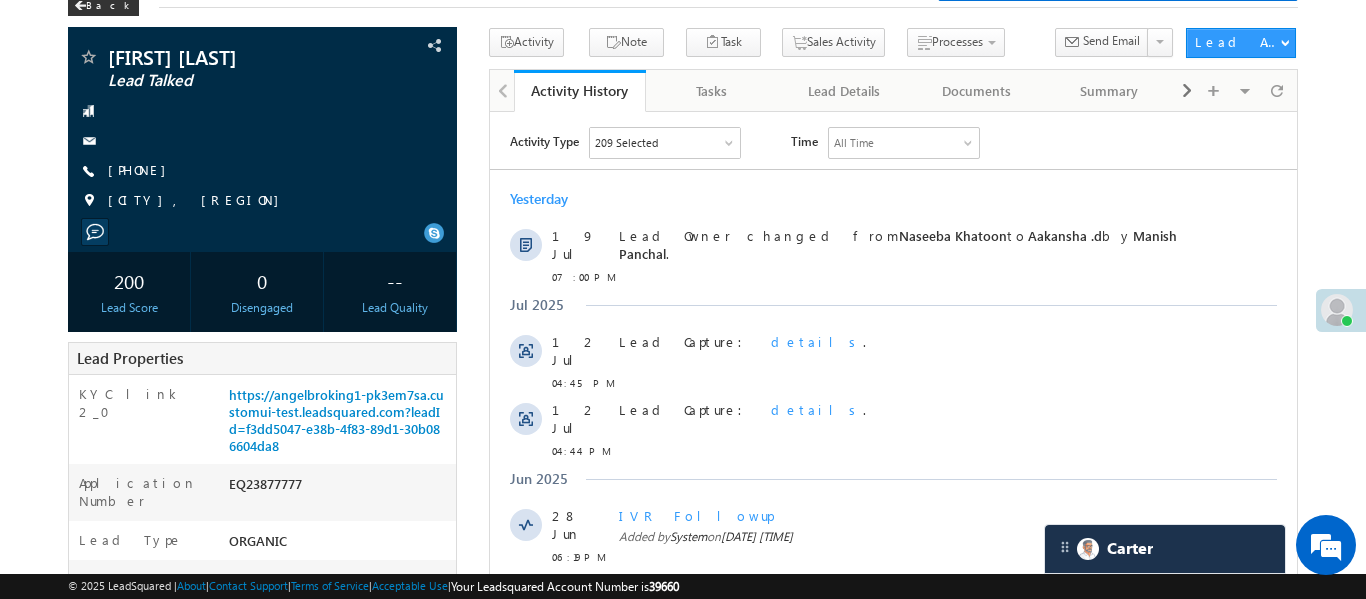 scroll, scrollTop: 0, scrollLeft: 0, axis: both 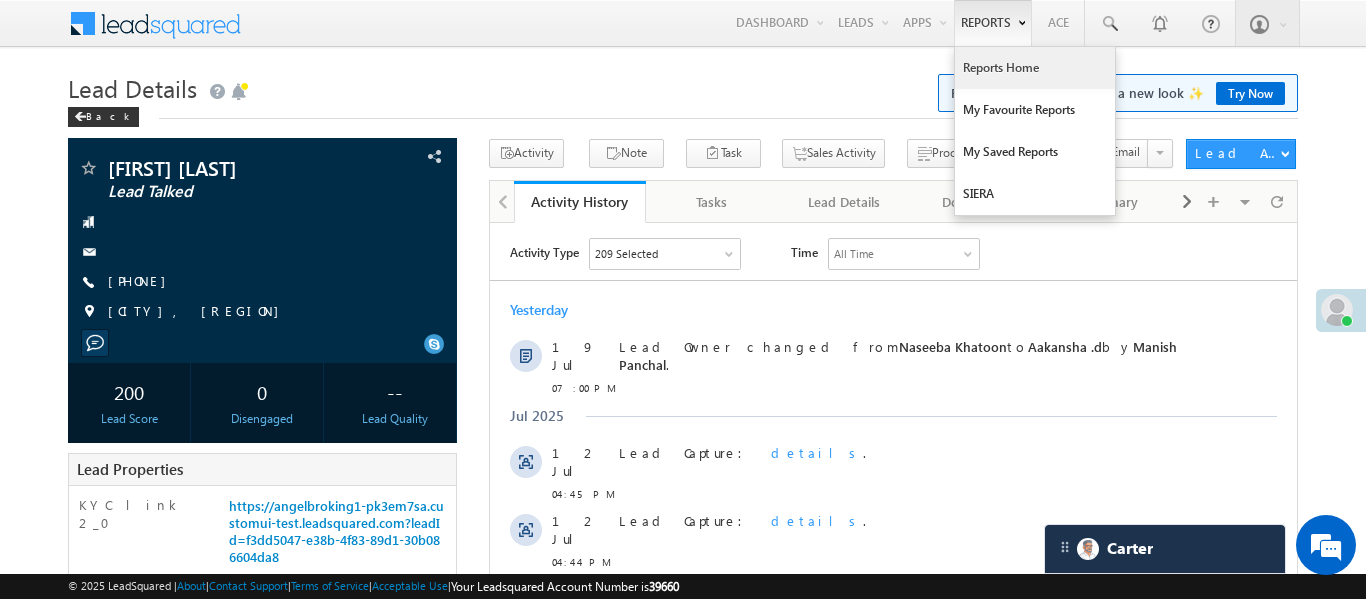 click on "Reports Home" at bounding box center [1035, 68] 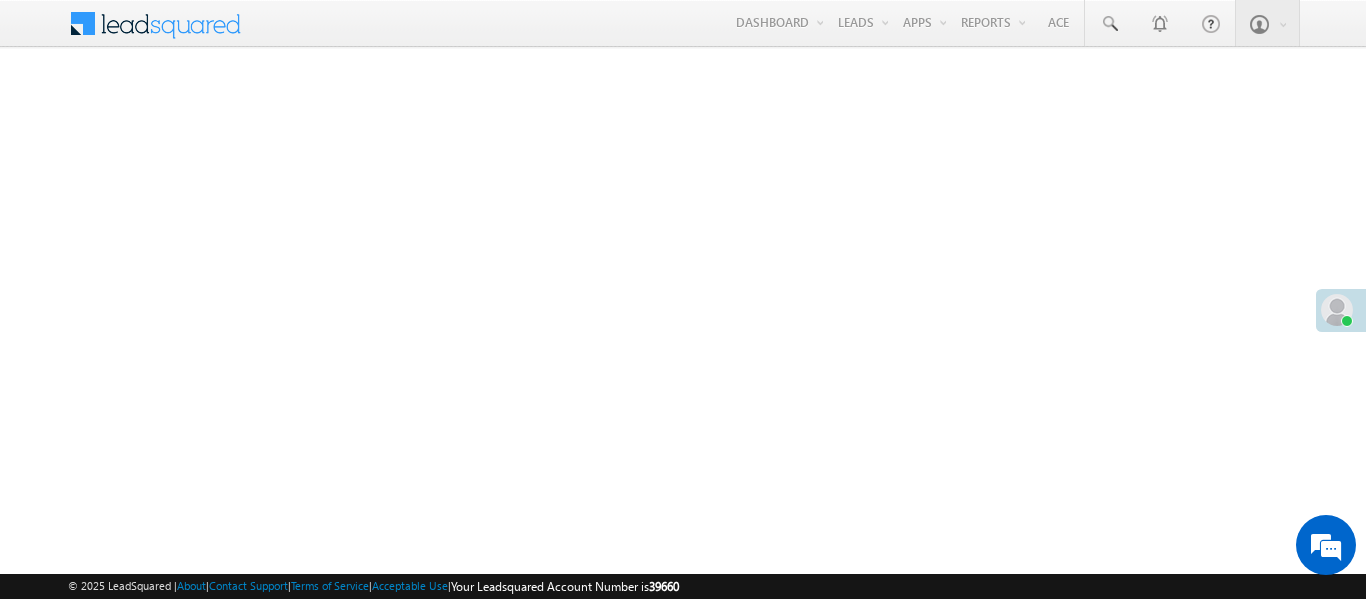 scroll, scrollTop: 0, scrollLeft: 0, axis: both 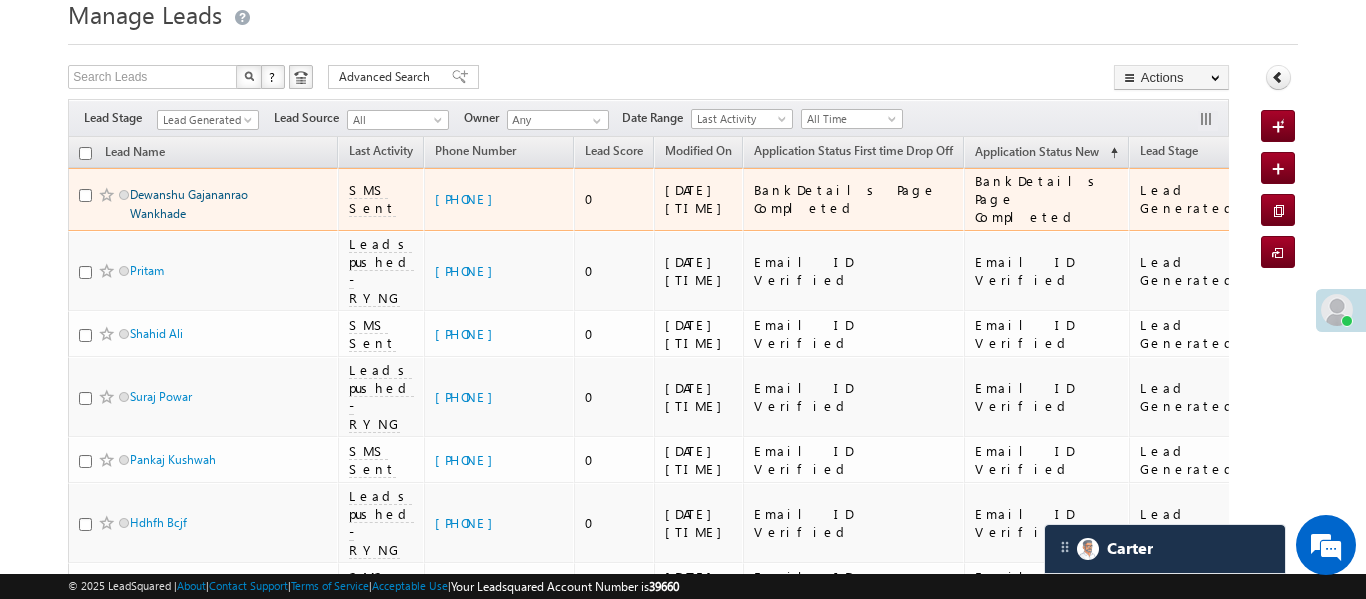 click on "Dewanshu Gajananrao Wankhade" at bounding box center (189, 204) 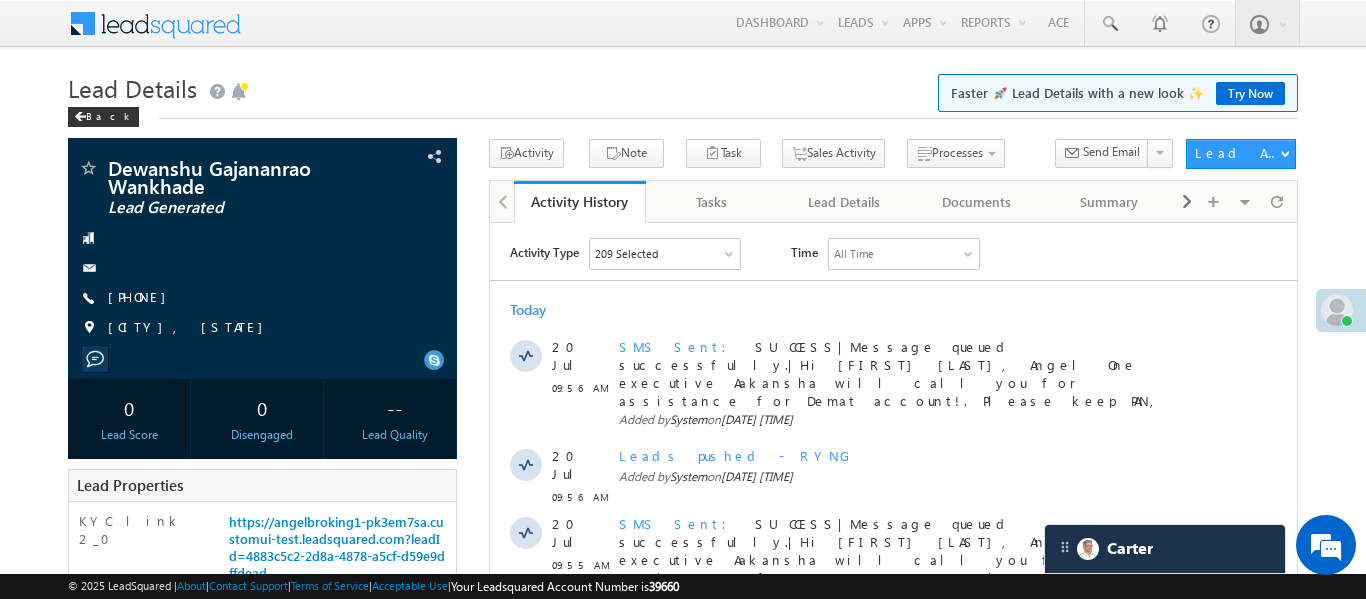 scroll, scrollTop: 0, scrollLeft: 0, axis: both 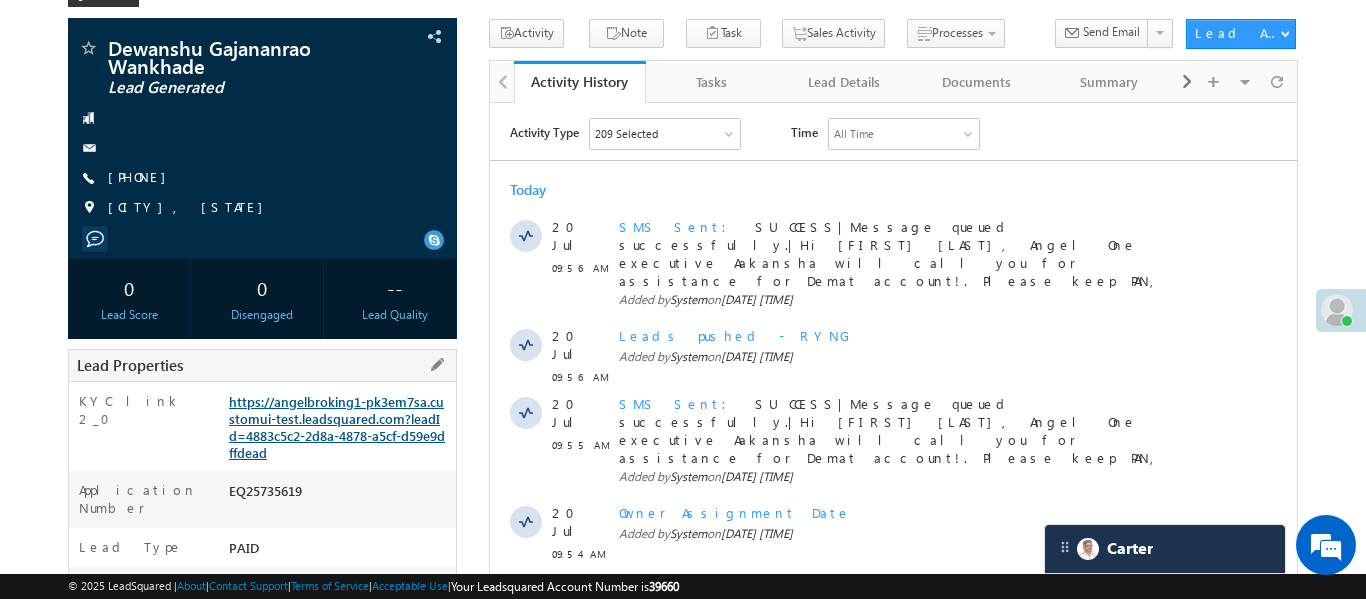 click on "https://angelbroking1-pk3em7sa.customui-test.leadsquared.com?leadId=4883c5c2-2d8a-4878-a5cf-d59e9dffdead" at bounding box center [337, 427] 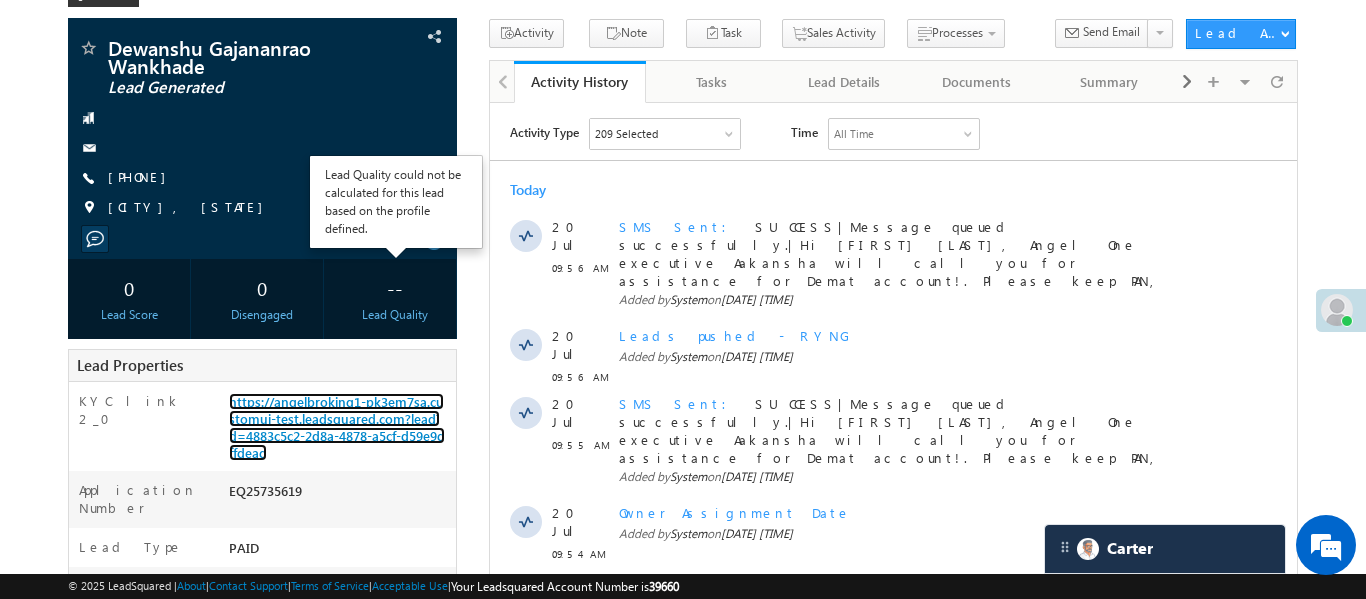 scroll, scrollTop: 343, scrollLeft: 0, axis: vertical 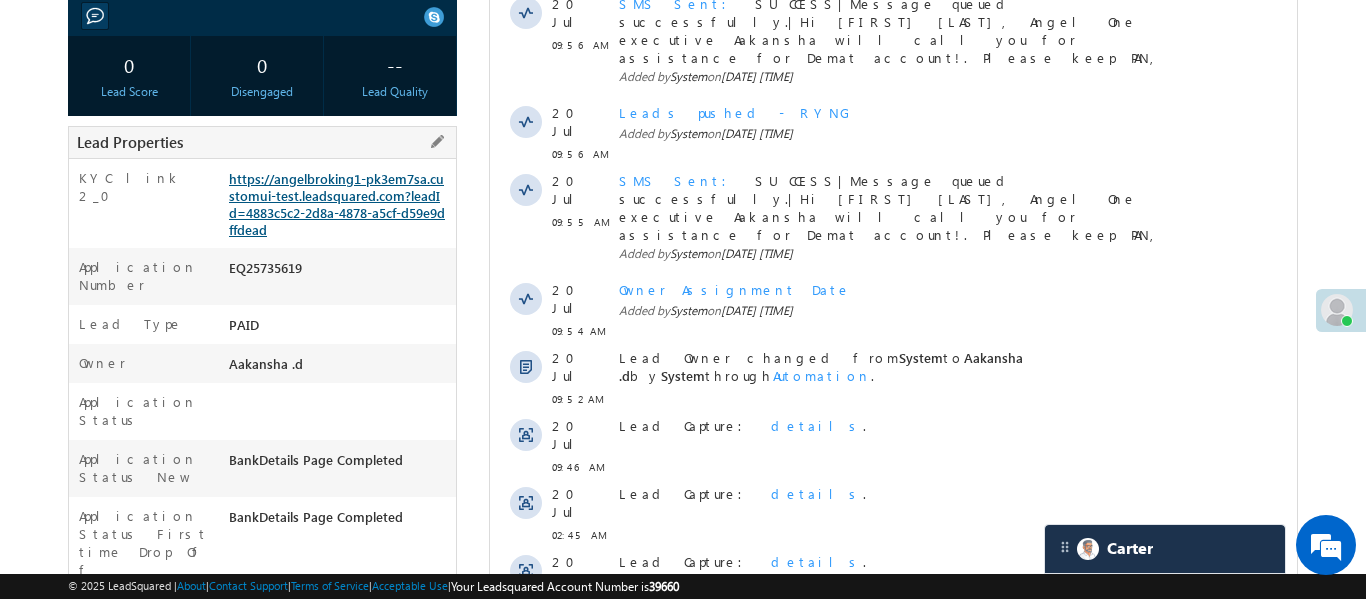 click on "https://angelbroking1-pk3em7sa.customui-test.leadsquared.com?leadId=4883c5c2-2d8a-4878-a5cf-d59e9dffdead" at bounding box center (337, 204) 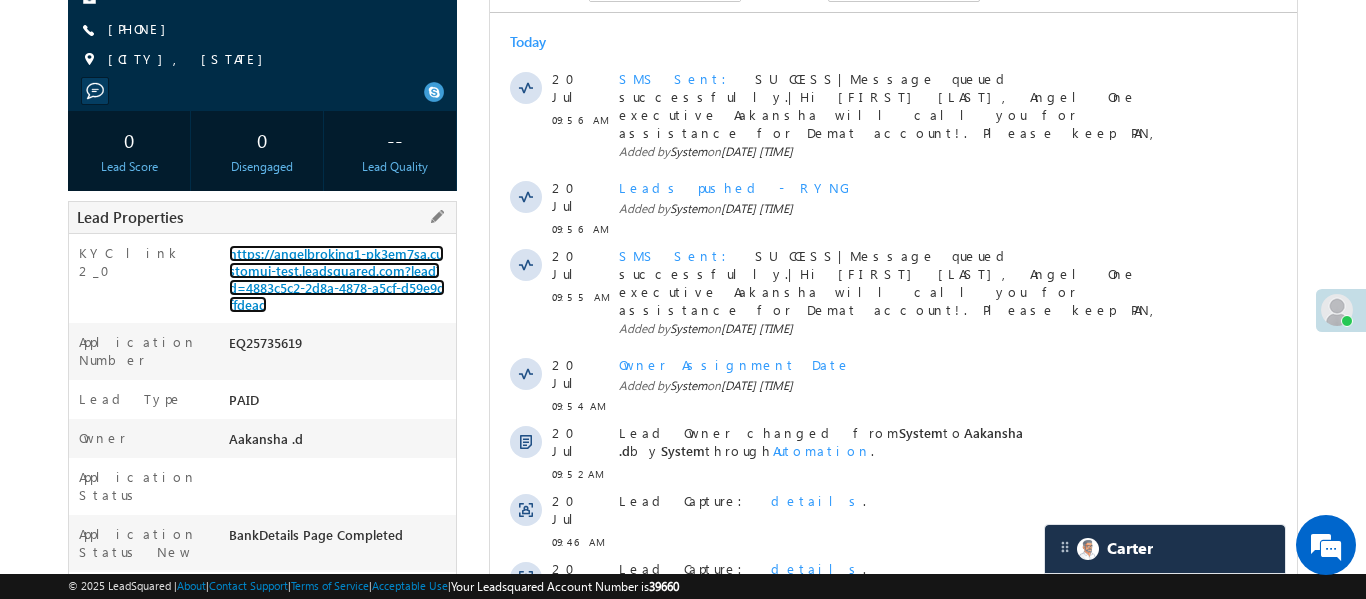 scroll, scrollTop: 119, scrollLeft: 0, axis: vertical 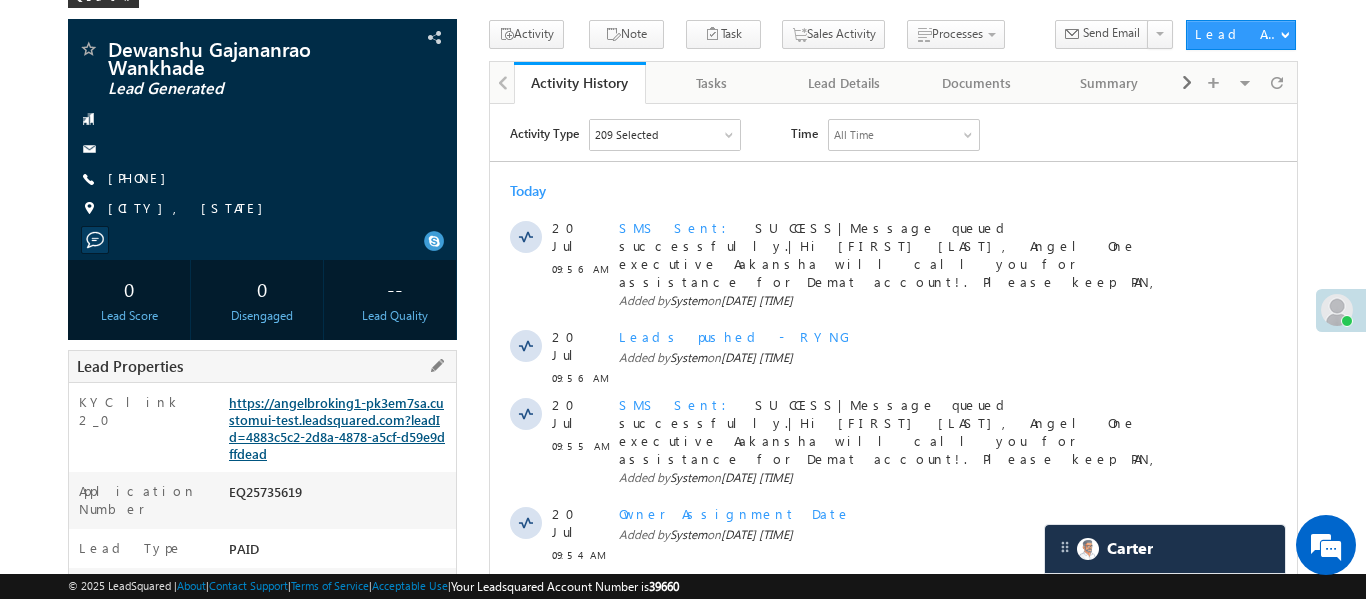 click on "https://angelbroking1-pk3em7sa.customui-test.leadsquared.com?leadId=4883c5c2-2d8a-4878-a5cf-d59e9dffdead" at bounding box center (337, 428) 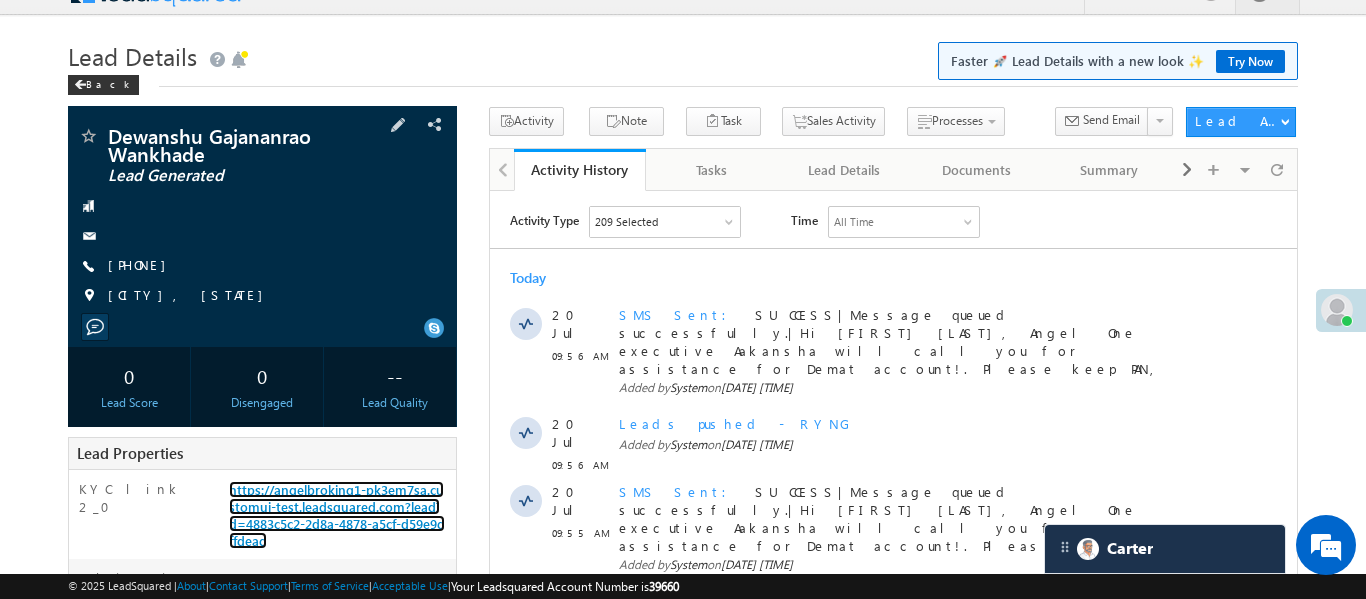 scroll, scrollTop: 13, scrollLeft: 0, axis: vertical 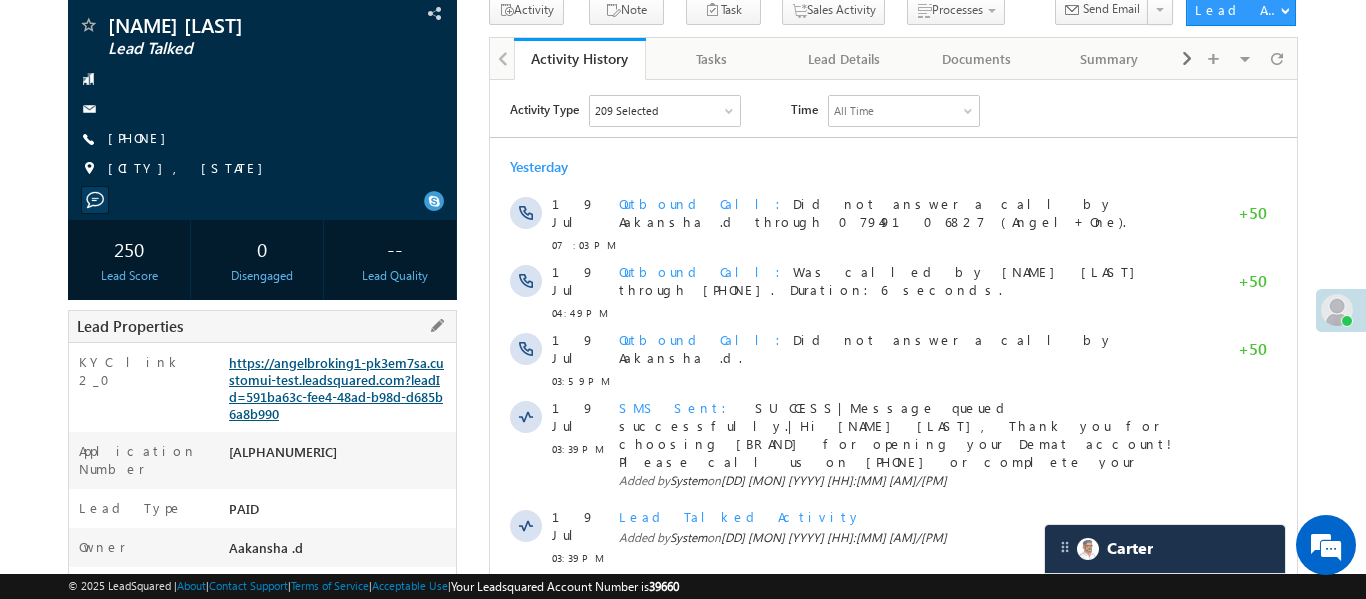 click on "https://angelbroking1-pk3em7sa.customui-test.leadsquared.com?leadId=591ba63c-fee4-48ad-b98d-d685b6a8b990" at bounding box center (336, 388) 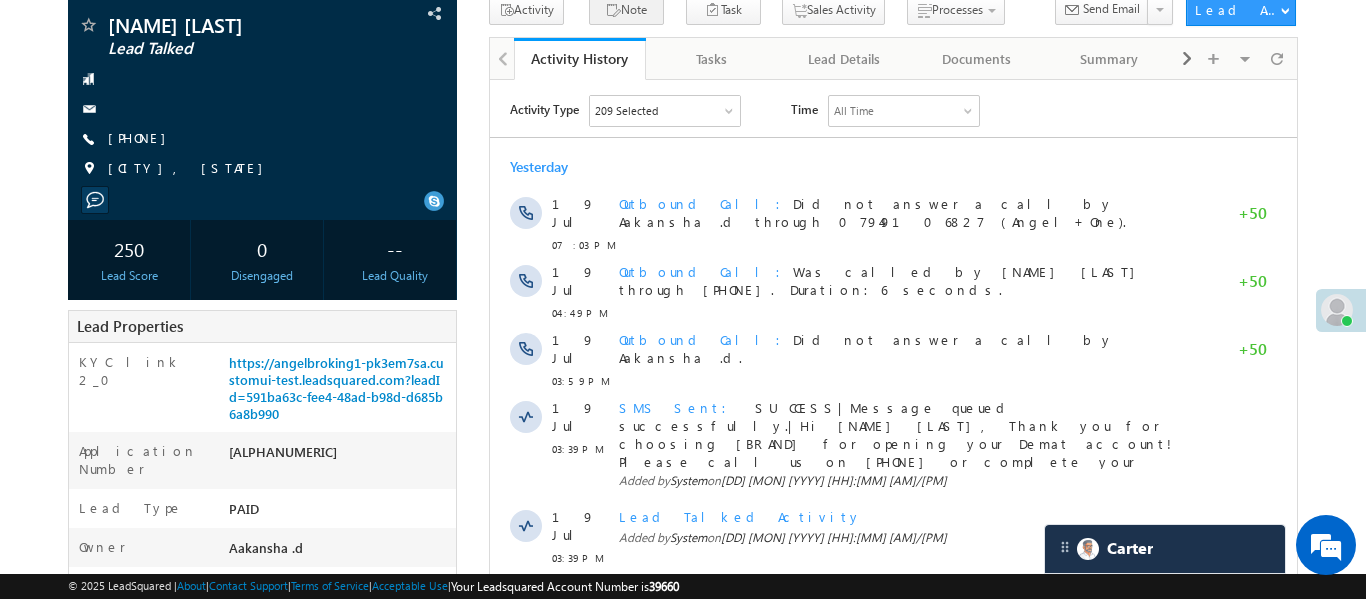 scroll, scrollTop: 0, scrollLeft: 0, axis: both 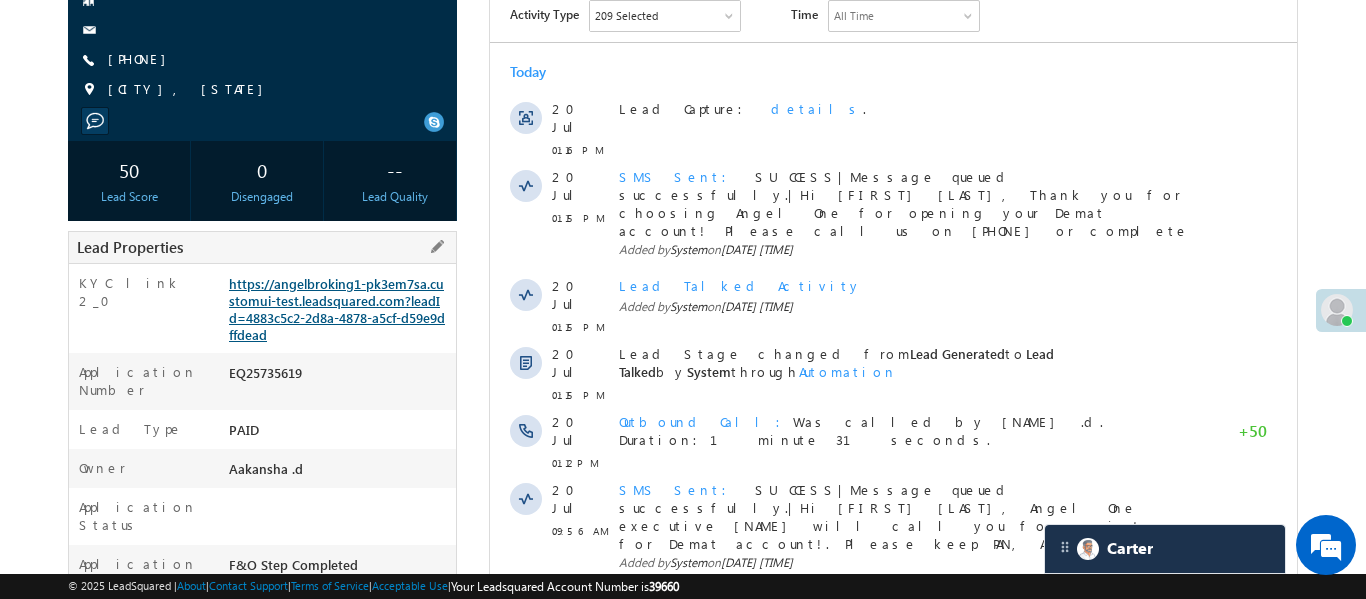 click on "https://angelbroking1-pk3em7sa.customui-test.leadsquared.com?leadId=4883c5c2-2d8a-4878-a5cf-d59e9dffdead" at bounding box center (337, 309) 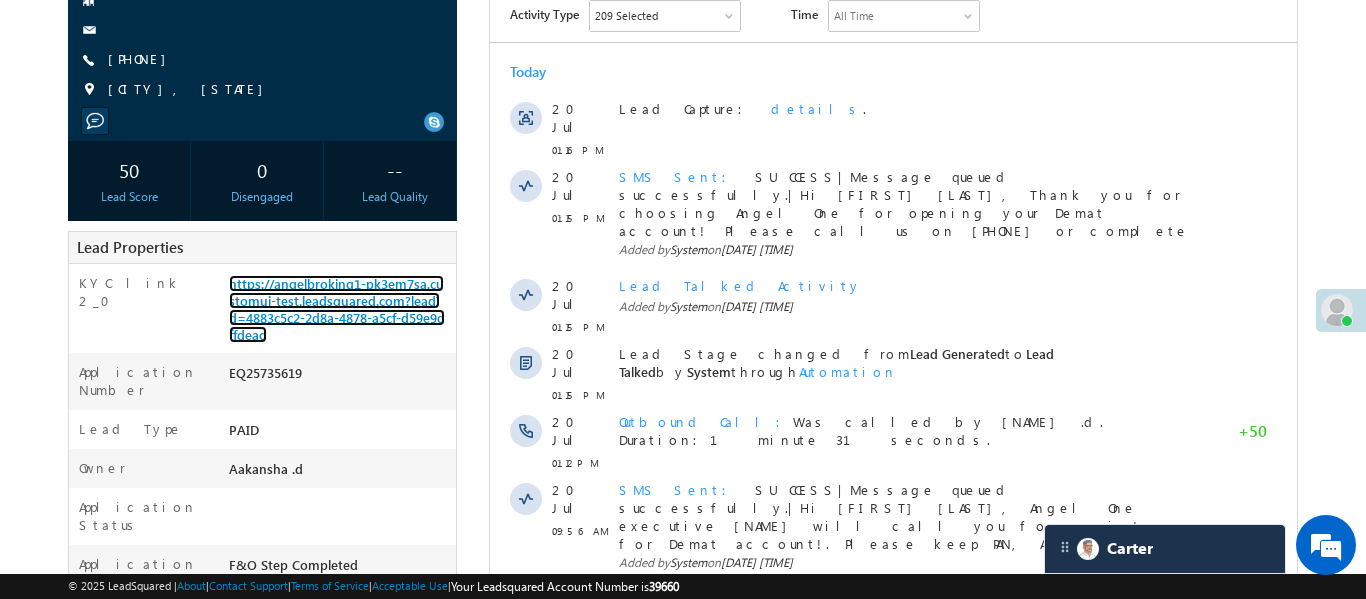 scroll, scrollTop: 0, scrollLeft: 0, axis: both 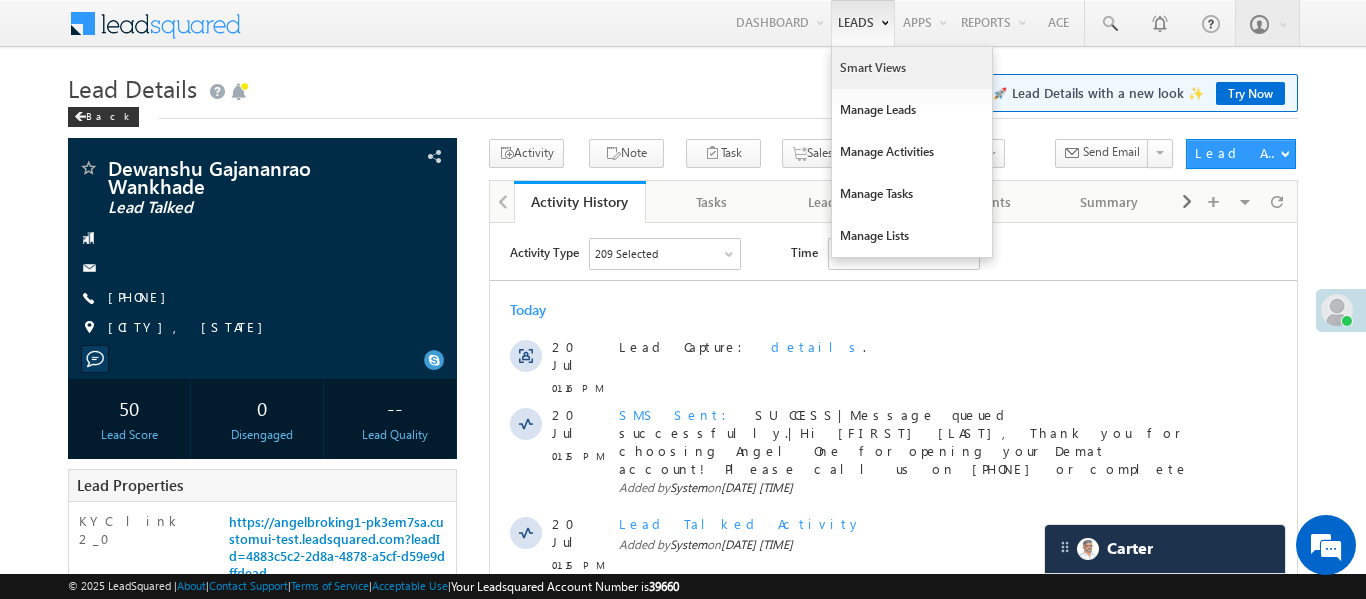 click on "Smart Views" at bounding box center (912, 68) 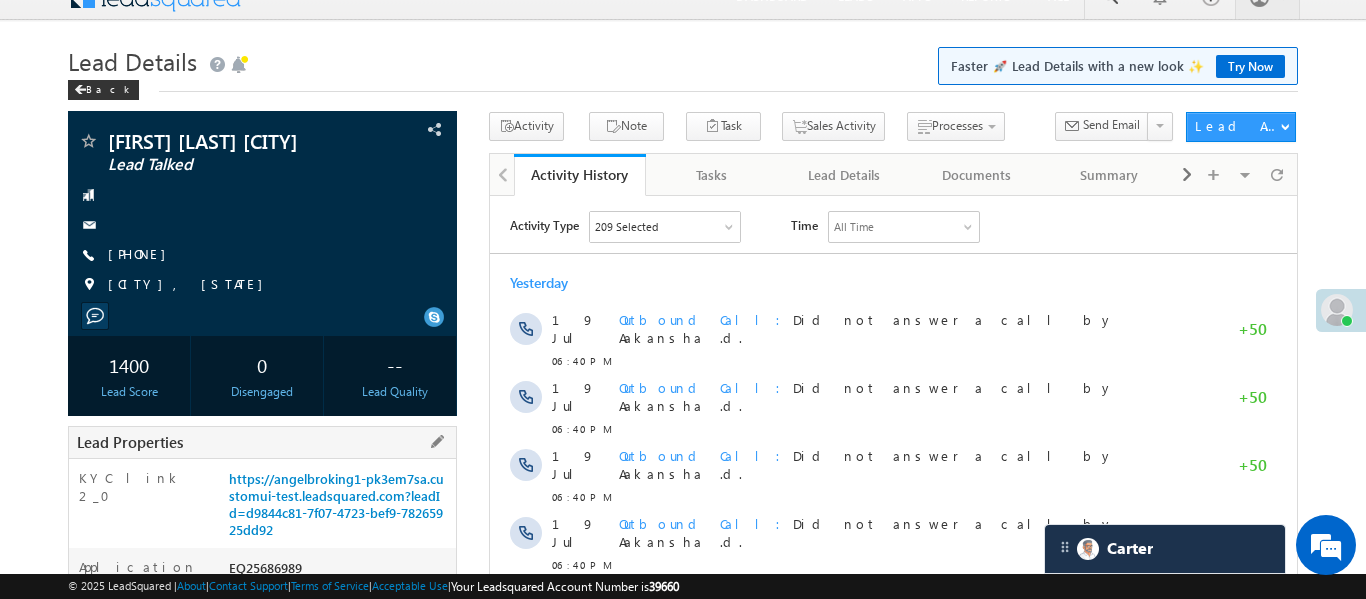 scroll, scrollTop: 107, scrollLeft: 0, axis: vertical 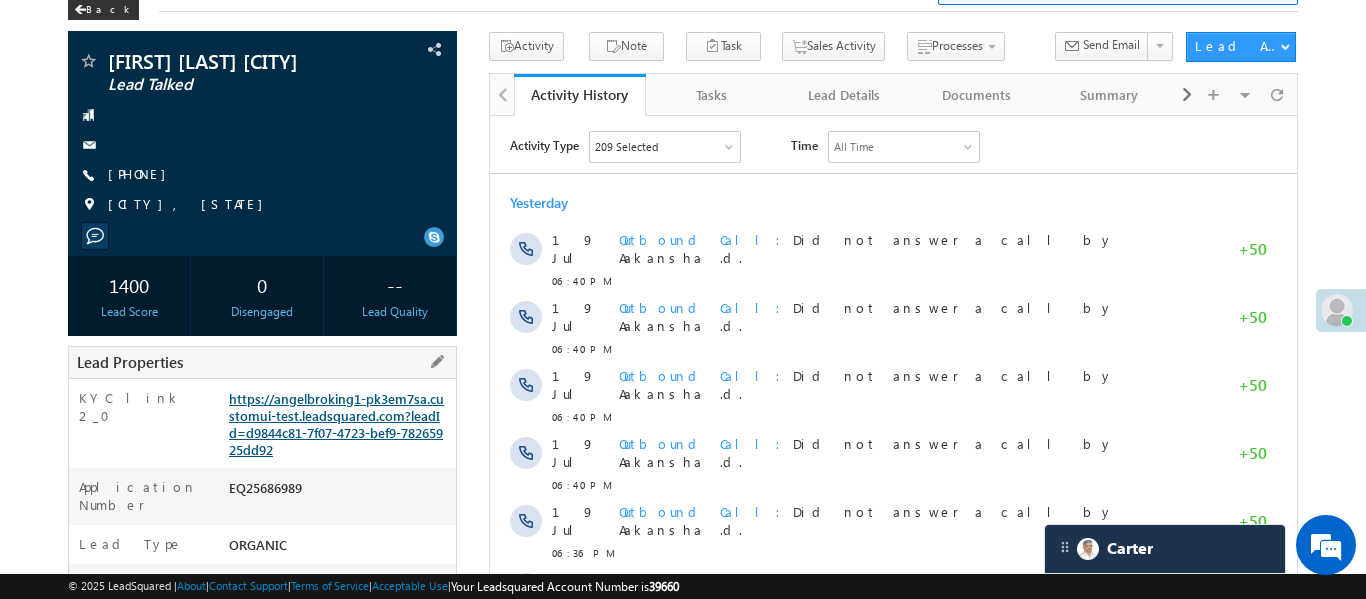 click on "https://angelbroking1-pk3em7sa.customui-test.leadsquared.com?leadId=d9844c81-7f07-4723-bef9-78265925dd92" at bounding box center (336, 424) 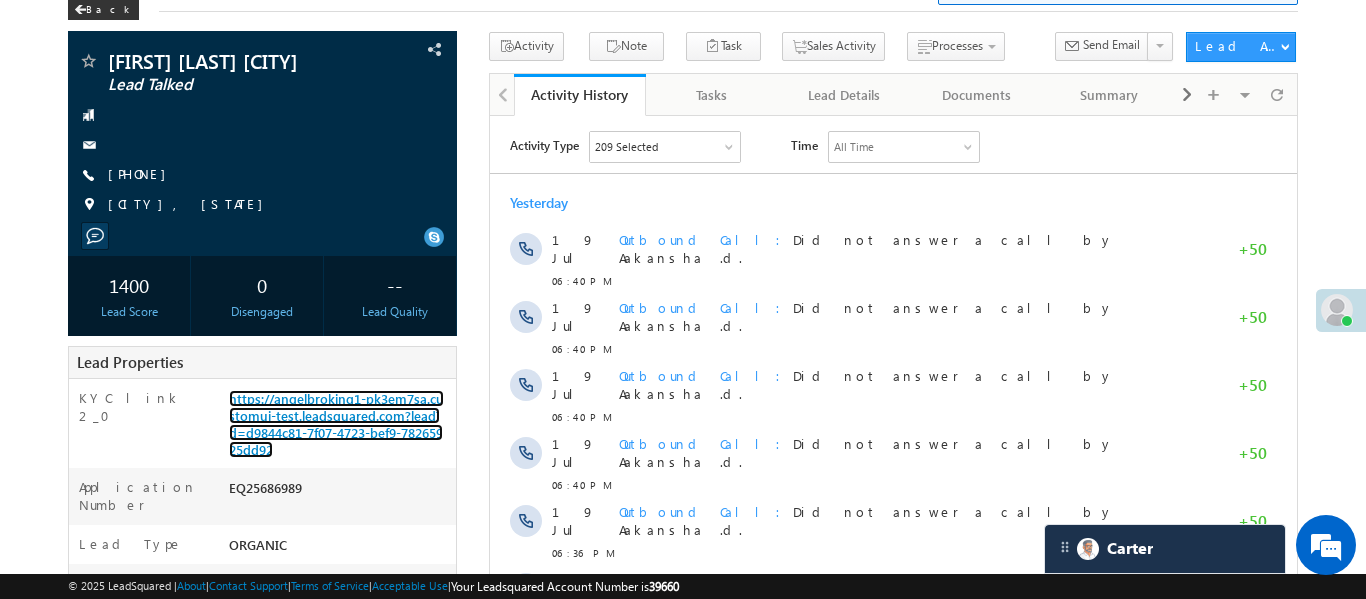 copy on "https://angelbroking1-pk3em7sa.customui-test.leadsquared.com?leadId=d9844c81-7f07-4723-bef9-78265925dd92" 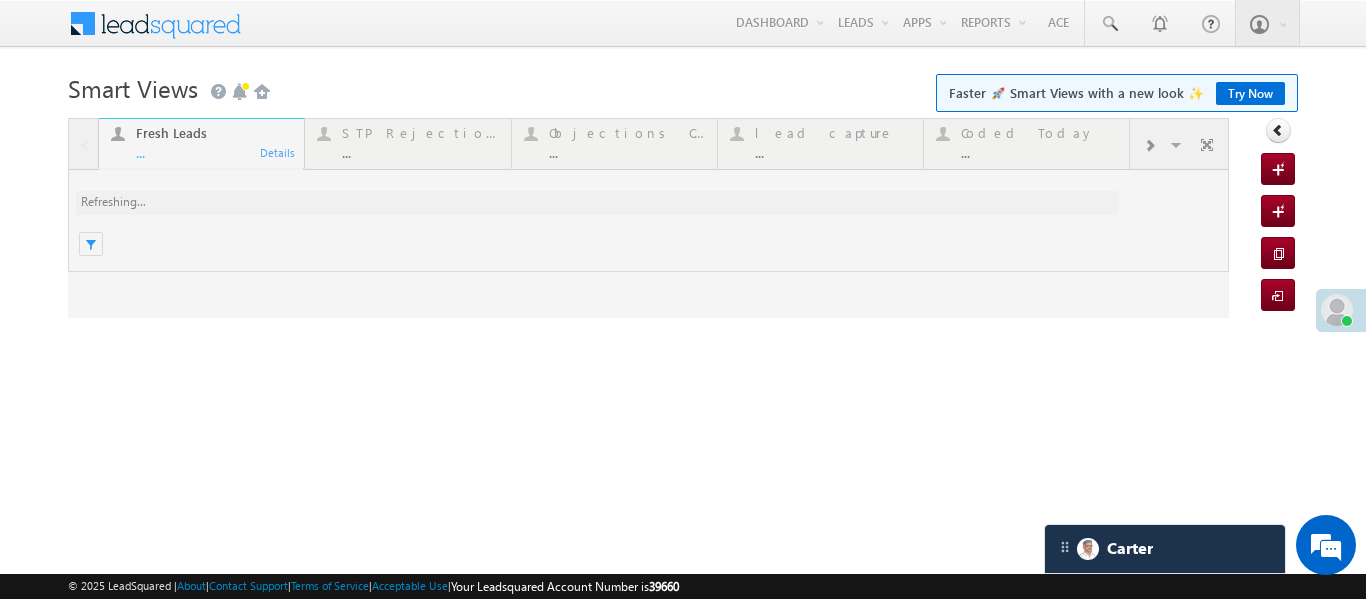 scroll, scrollTop: 0, scrollLeft: 0, axis: both 